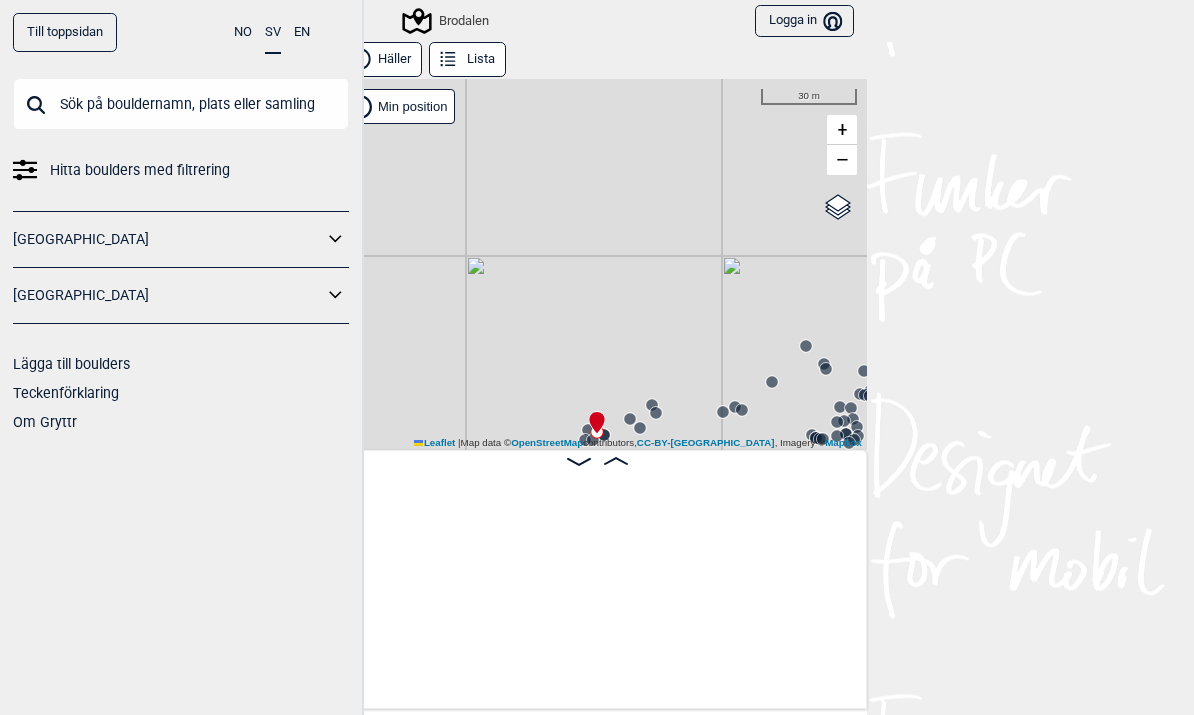 scroll, scrollTop: 0, scrollLeft: 0, axis: both 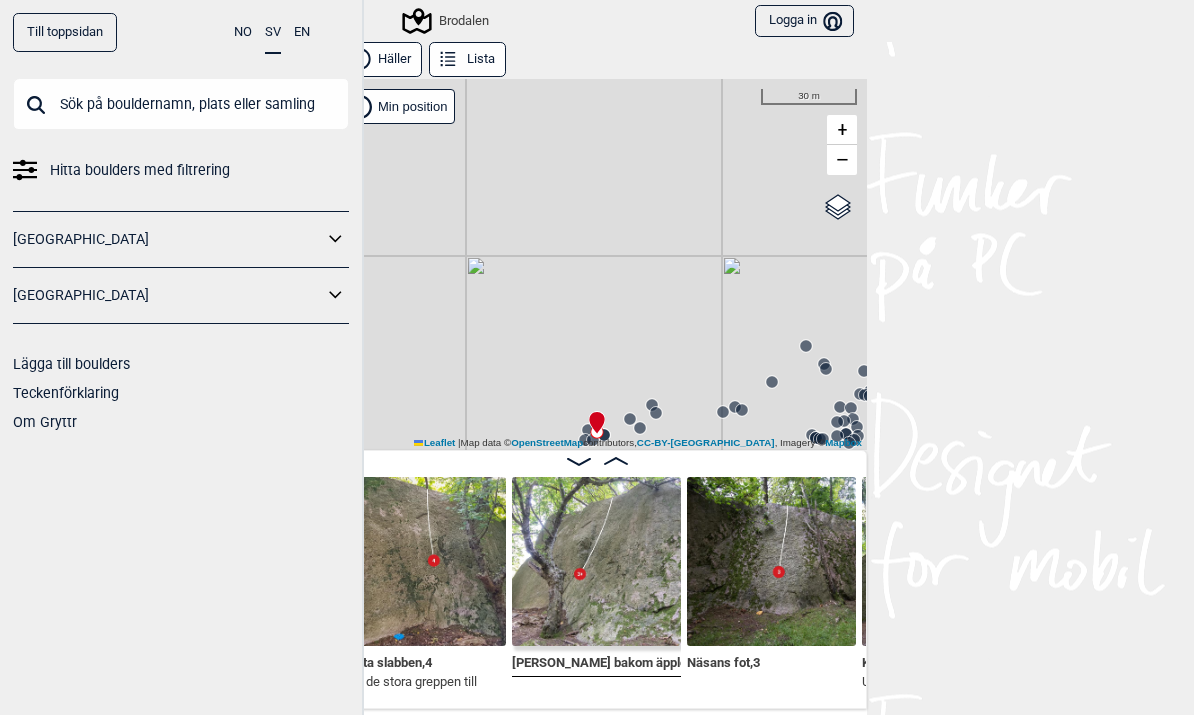 click on "Hitta boulders med filtrering" at bounding box center [181, 170] 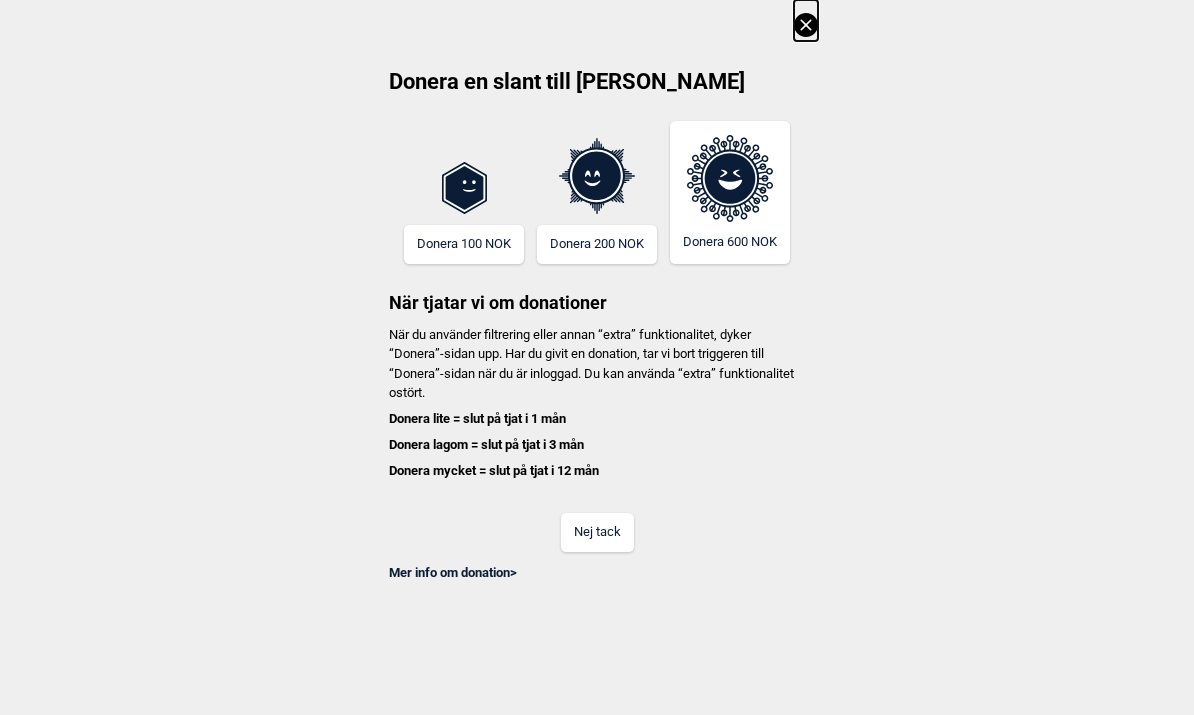 click on "Nej tack" at bounding box center (597, 532) 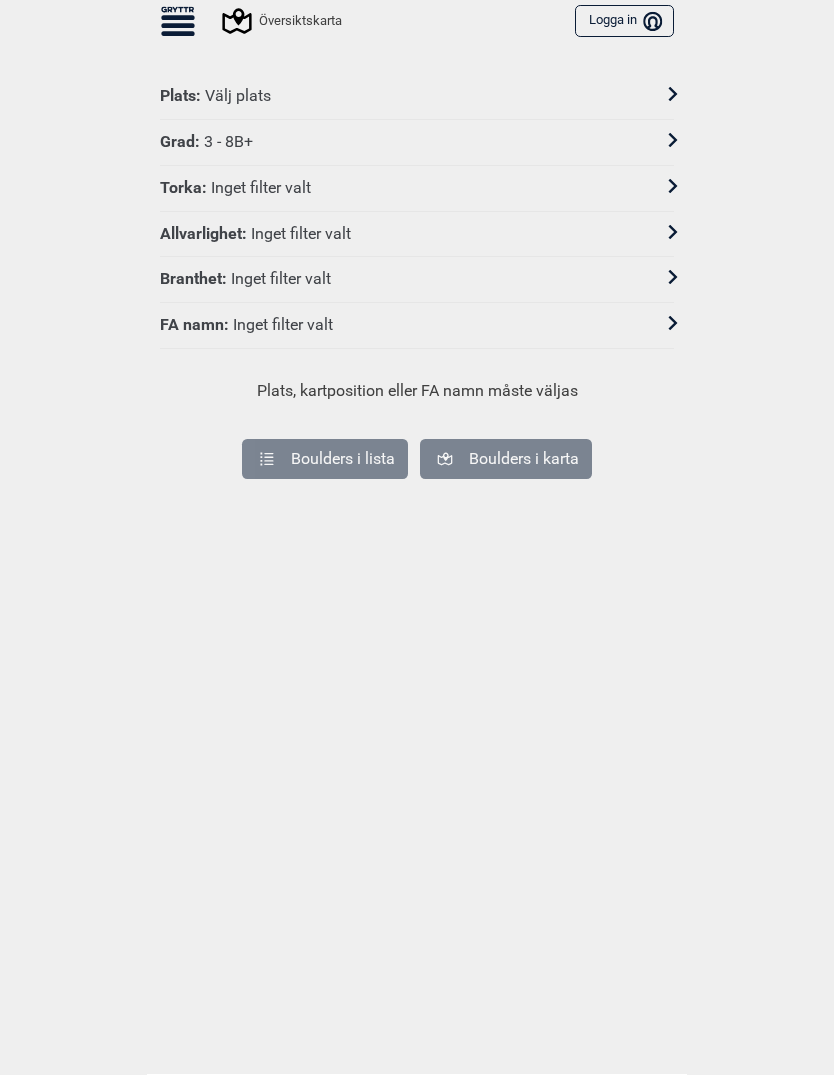 click at bounding box center [661, 142] 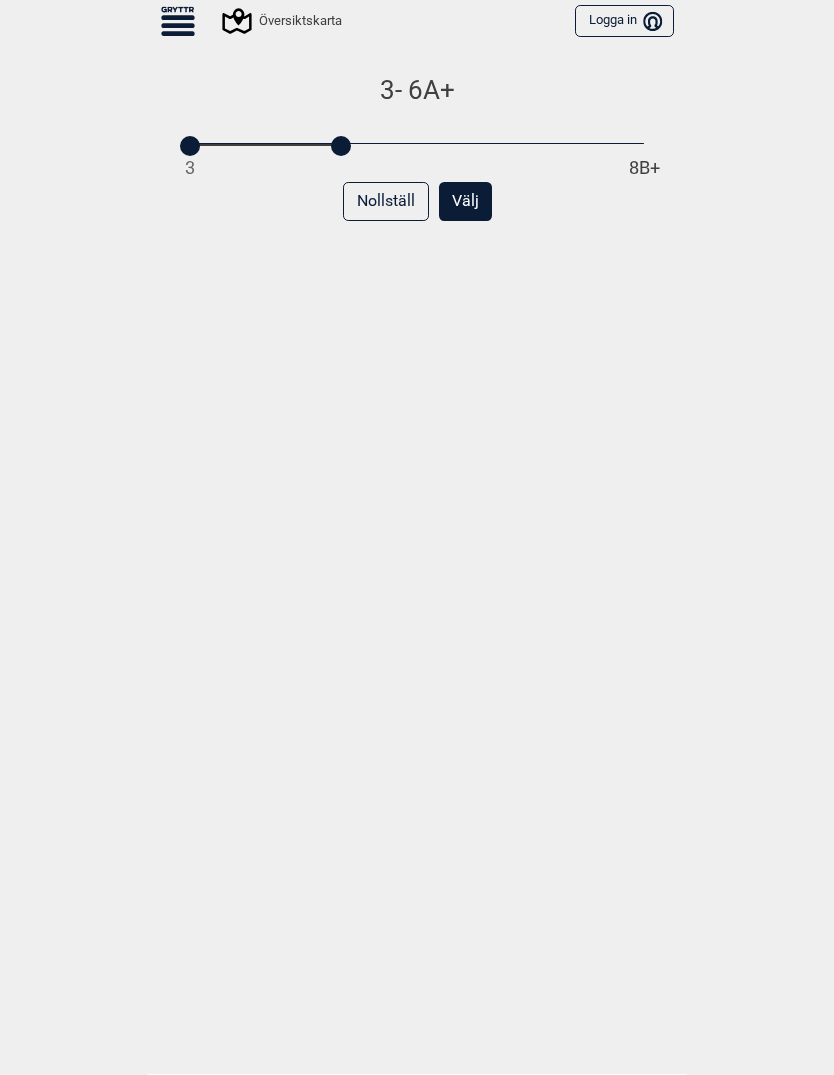 click on "Välj" at bounding box center [465, 201] 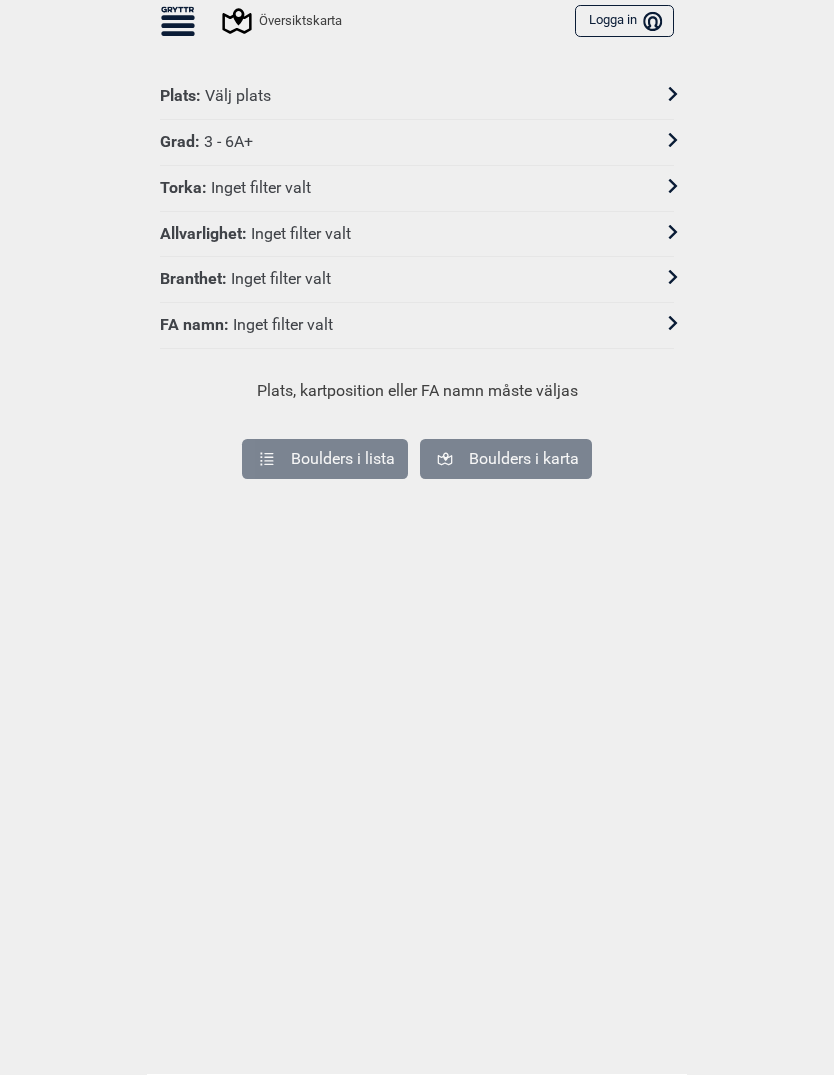 click on "Översiktskarta" at bounding box center [283, 21] 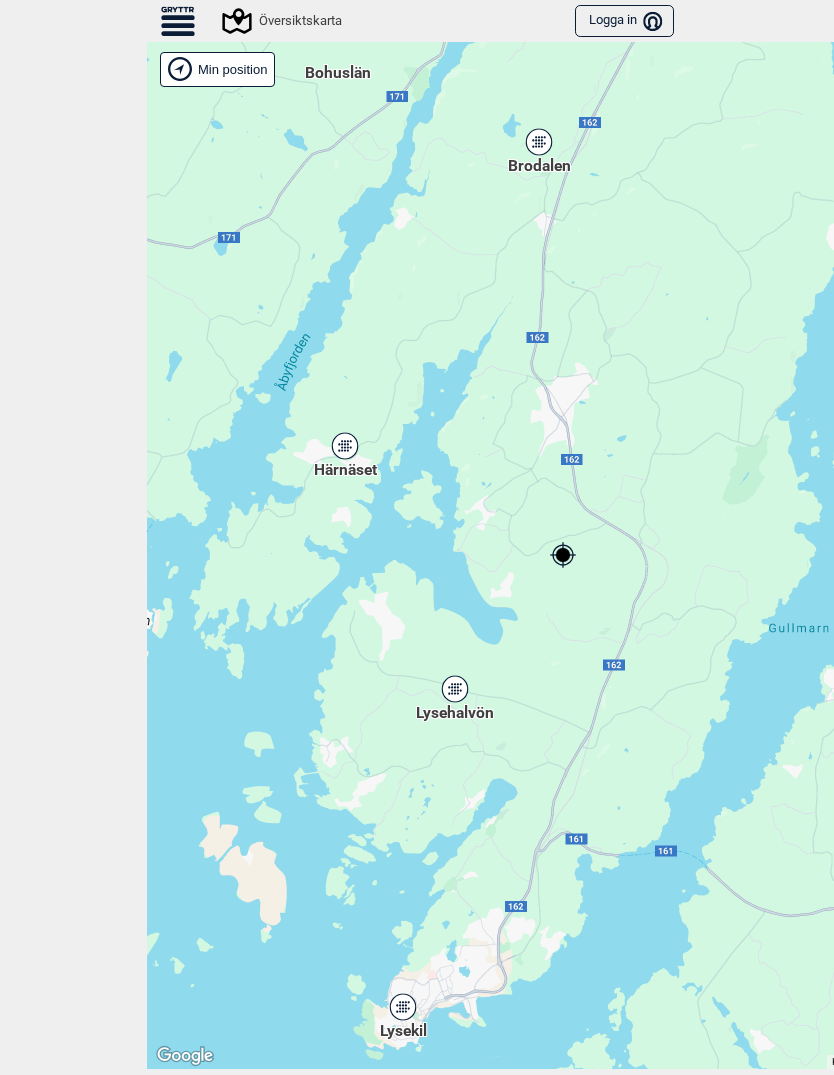 click 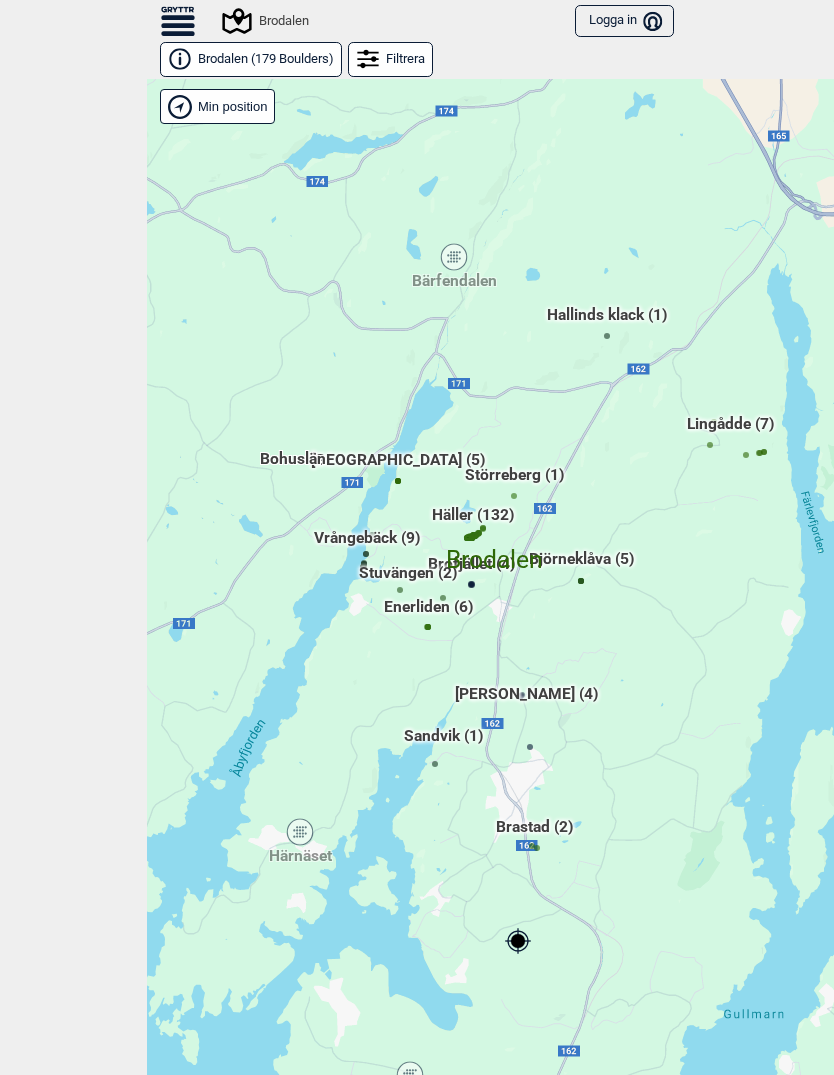 click on "Filtrera" at bounding box center (390, 59) 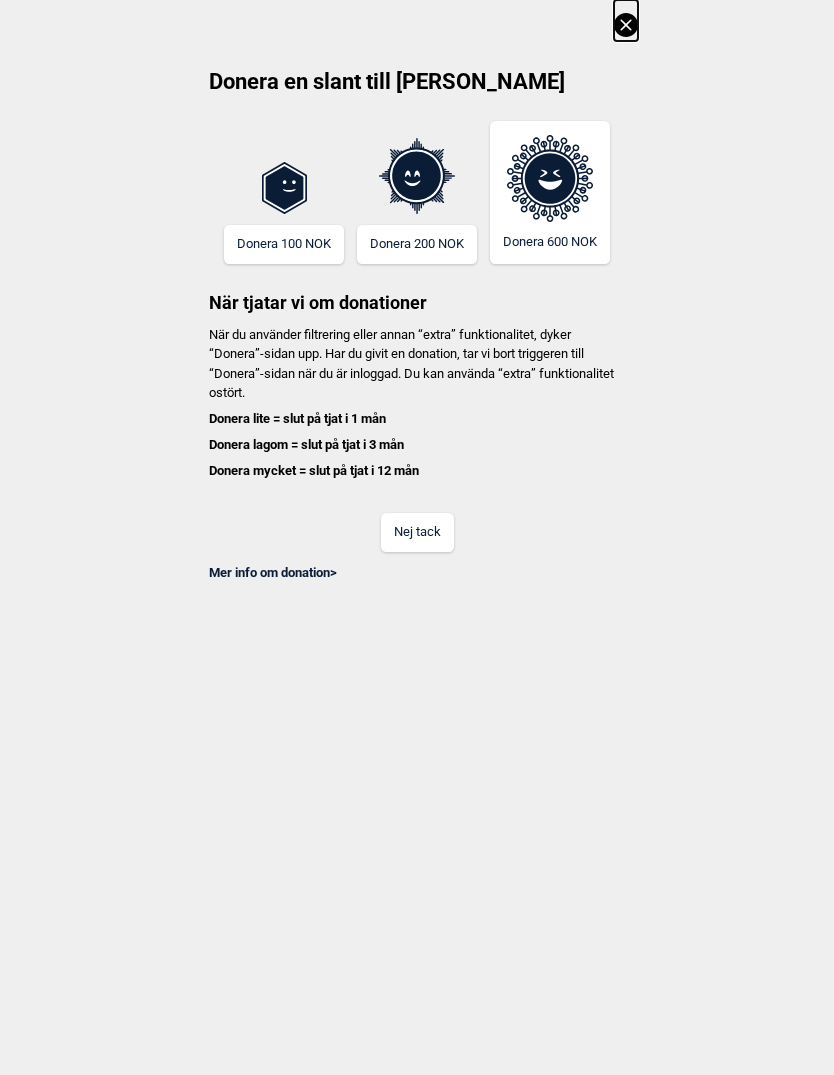 click on "Nej tack" at bounding box center (417, 532) 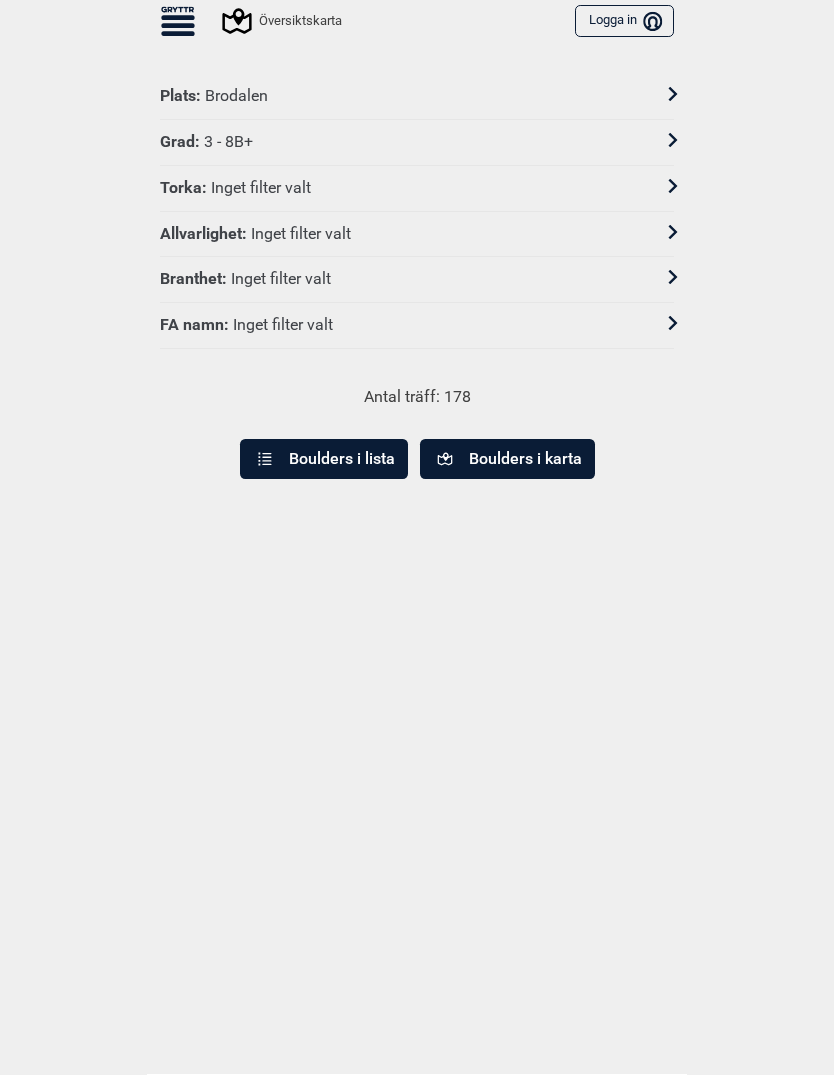 click on "Grad : 3 - 8B+" at bounding box center [404, 142] 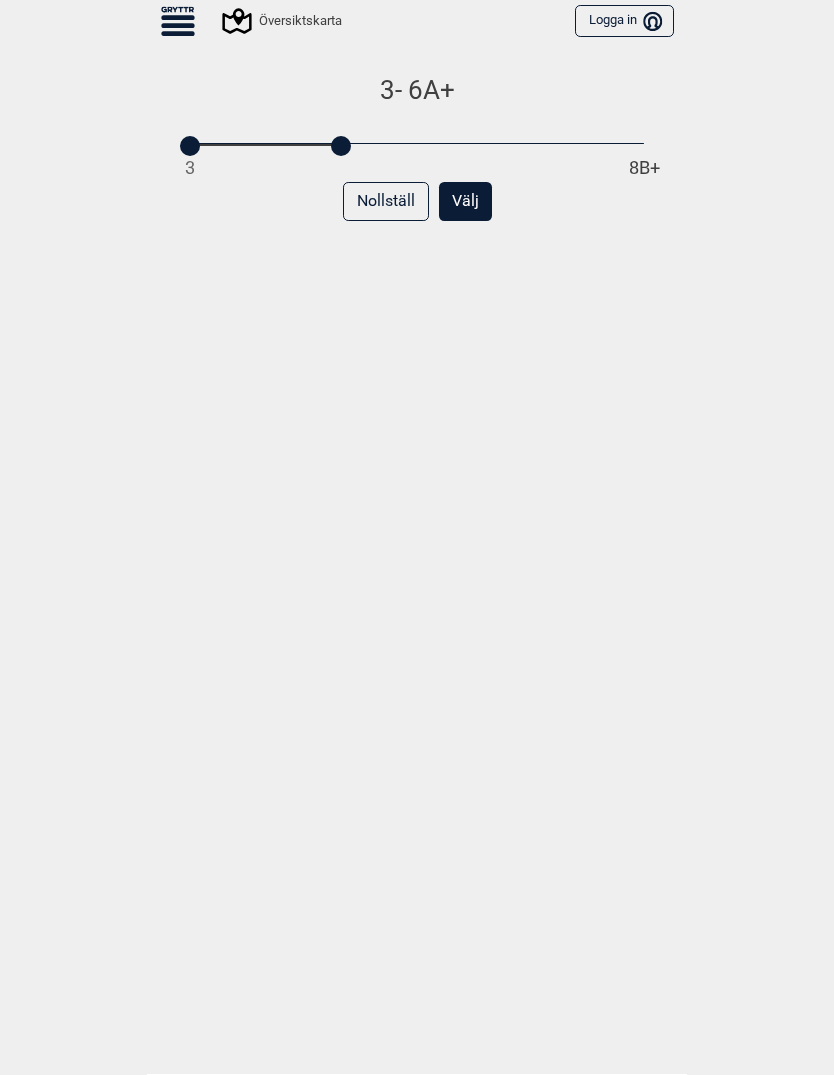 click on "Välj" at bounding box center [465, 201] 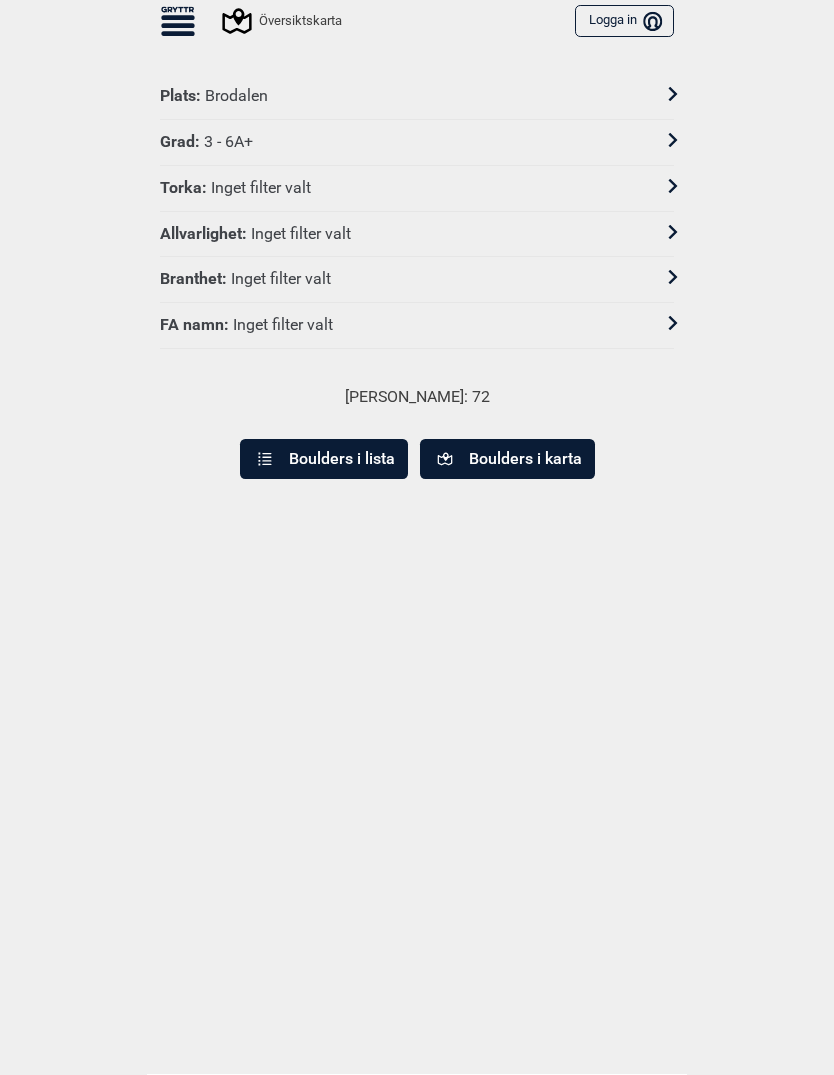 click on "Boulders i karta" at bounding box center [507, 459] 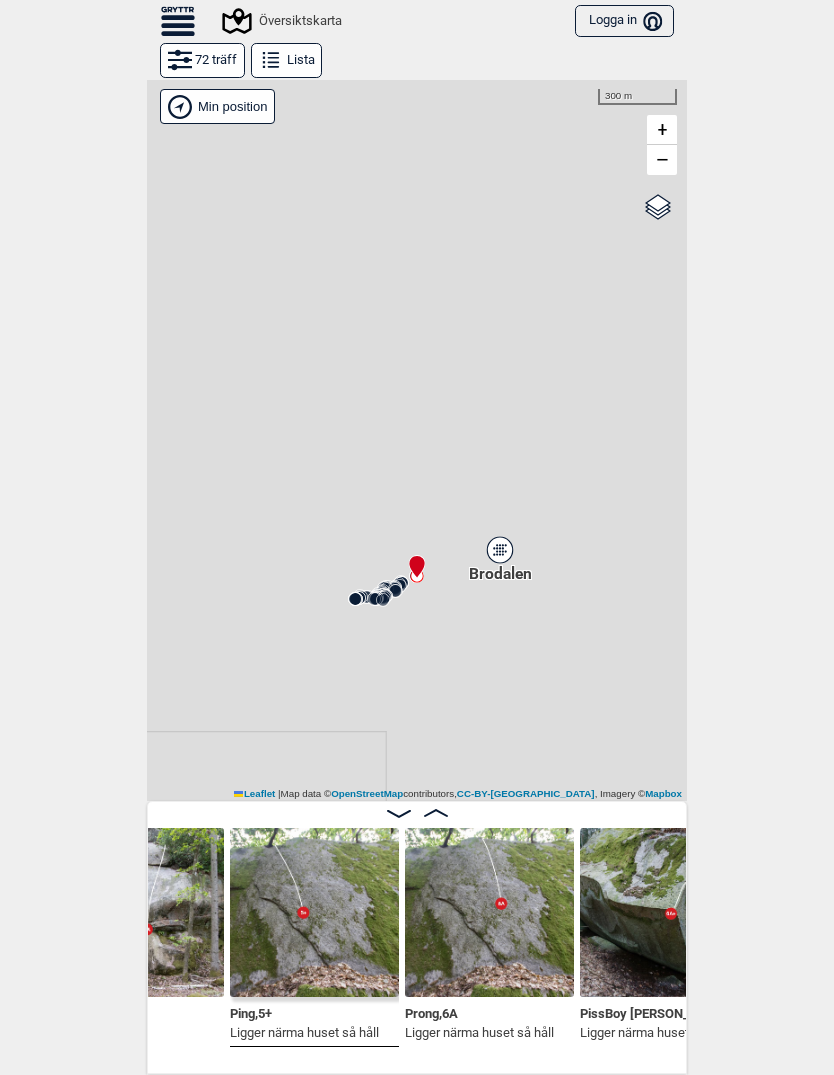scroll, scrollTop: 0, scrollLeft: 785, axis: horizontal 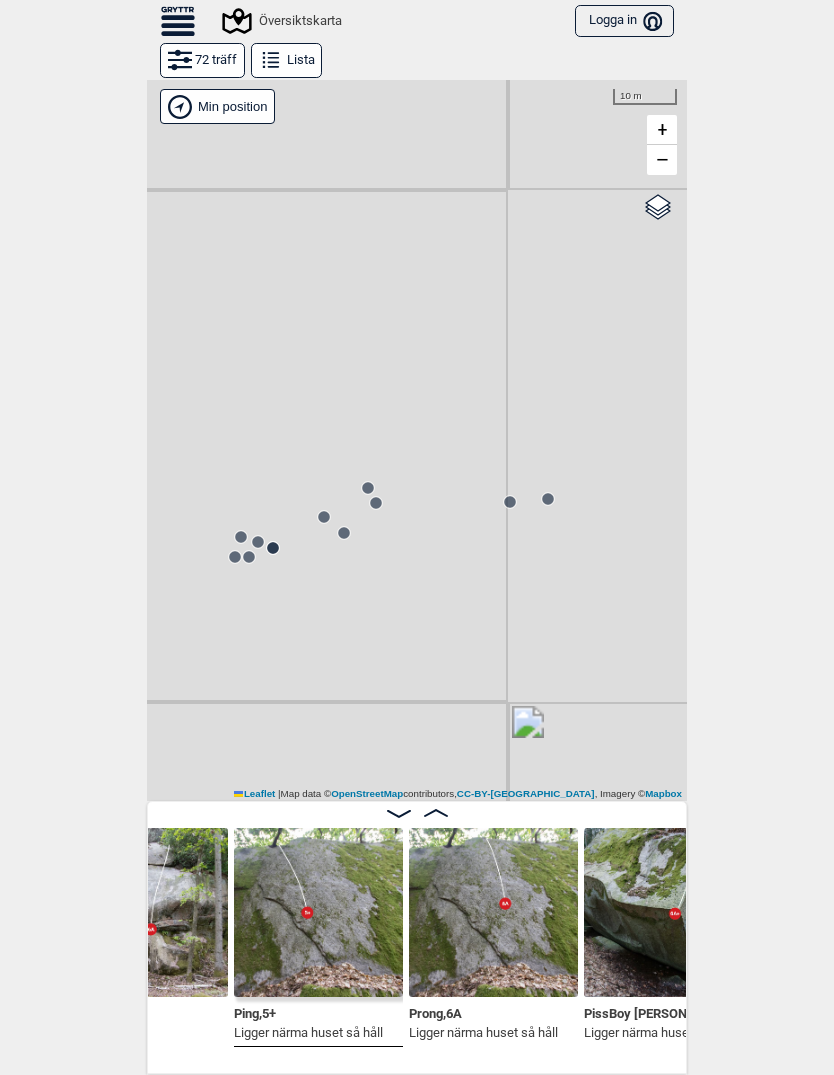 click 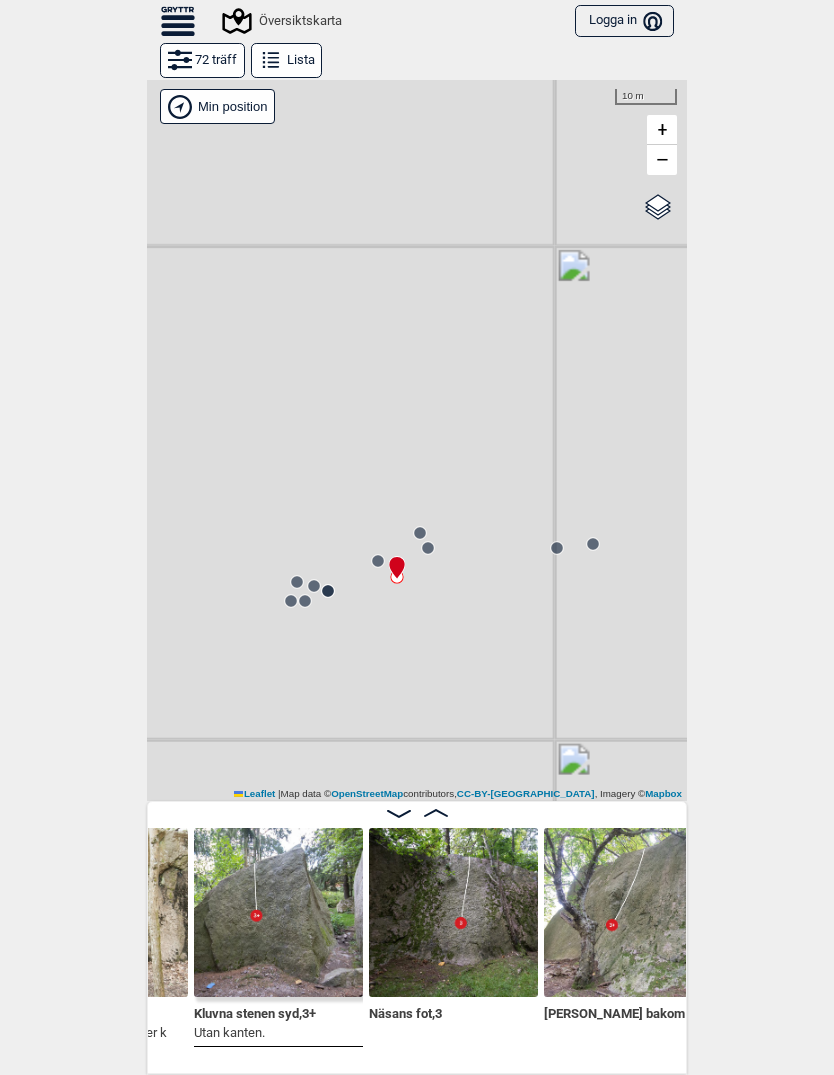 scroll, scrollTop: 0, scrollLeft: 8989, axis: horizontal 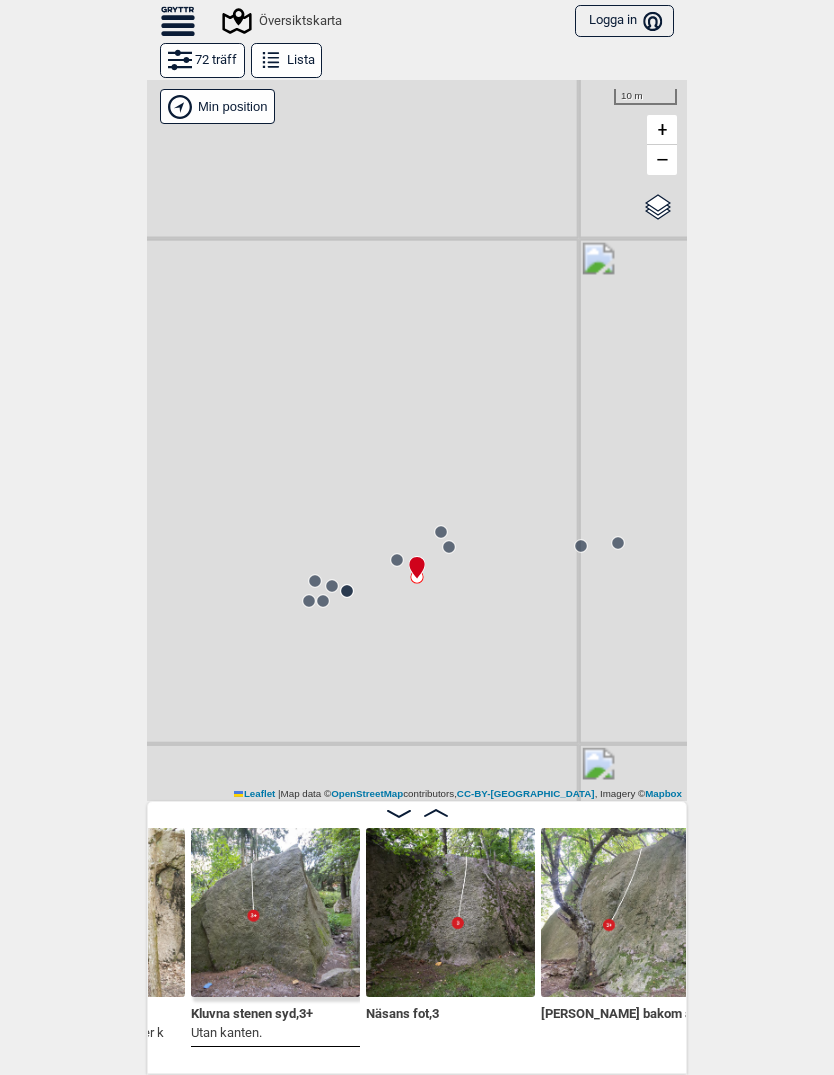 click at bounding box center (275, 912) 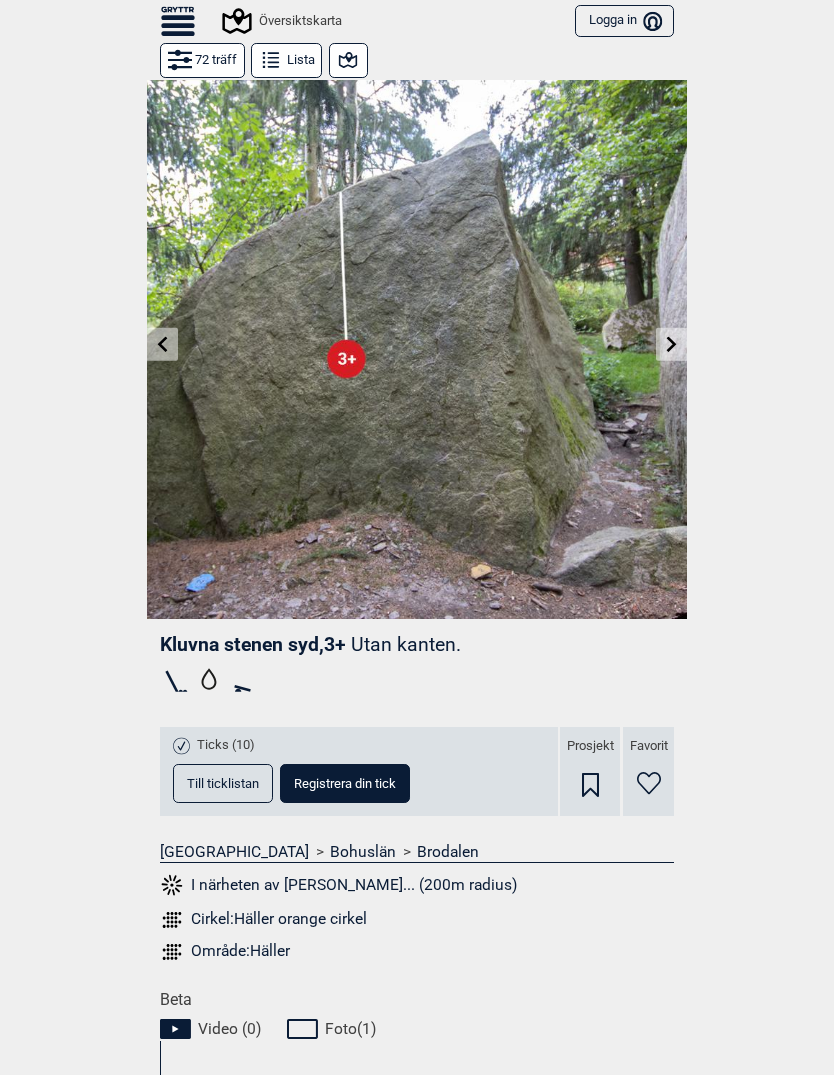 click on "Översiktskarta" at bounding box center (283, 21) 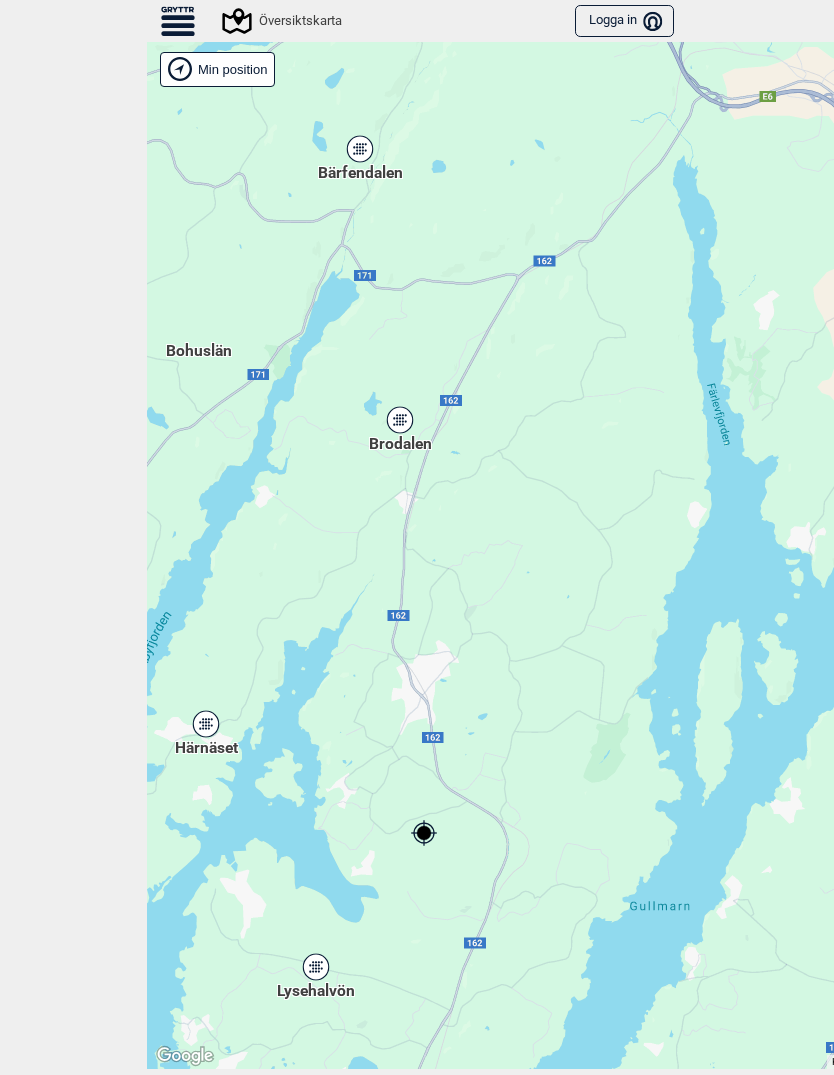 click 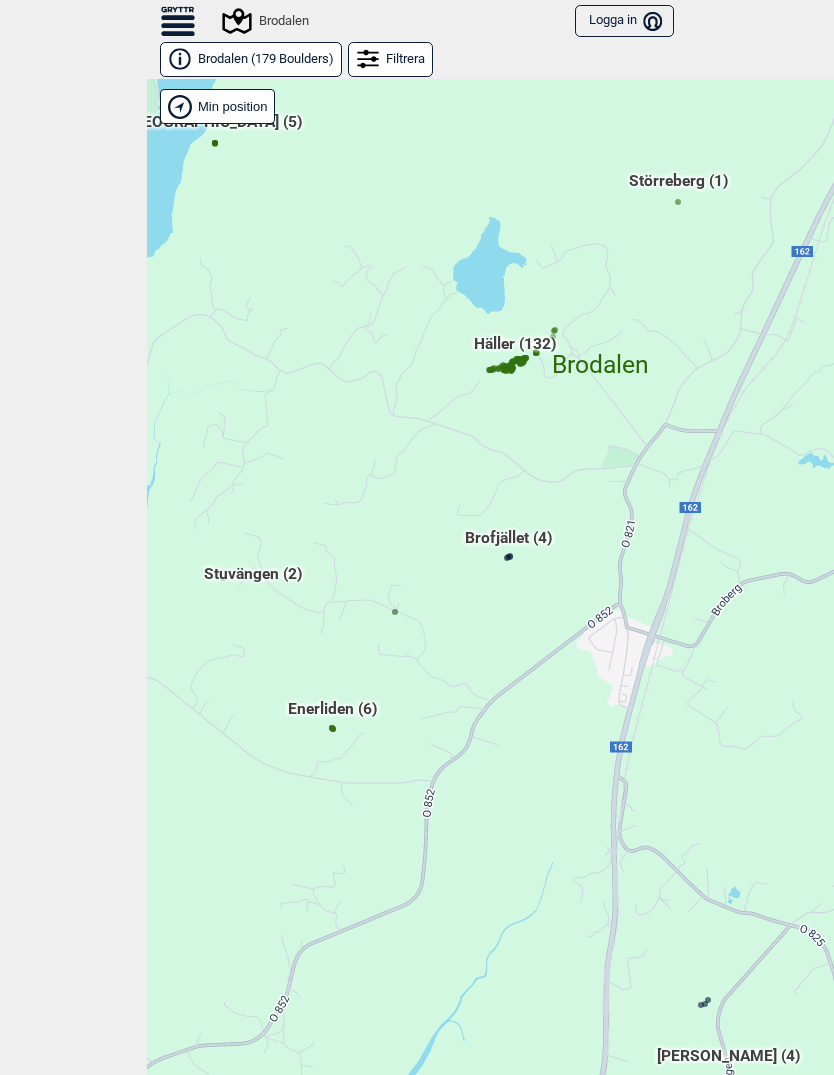 click 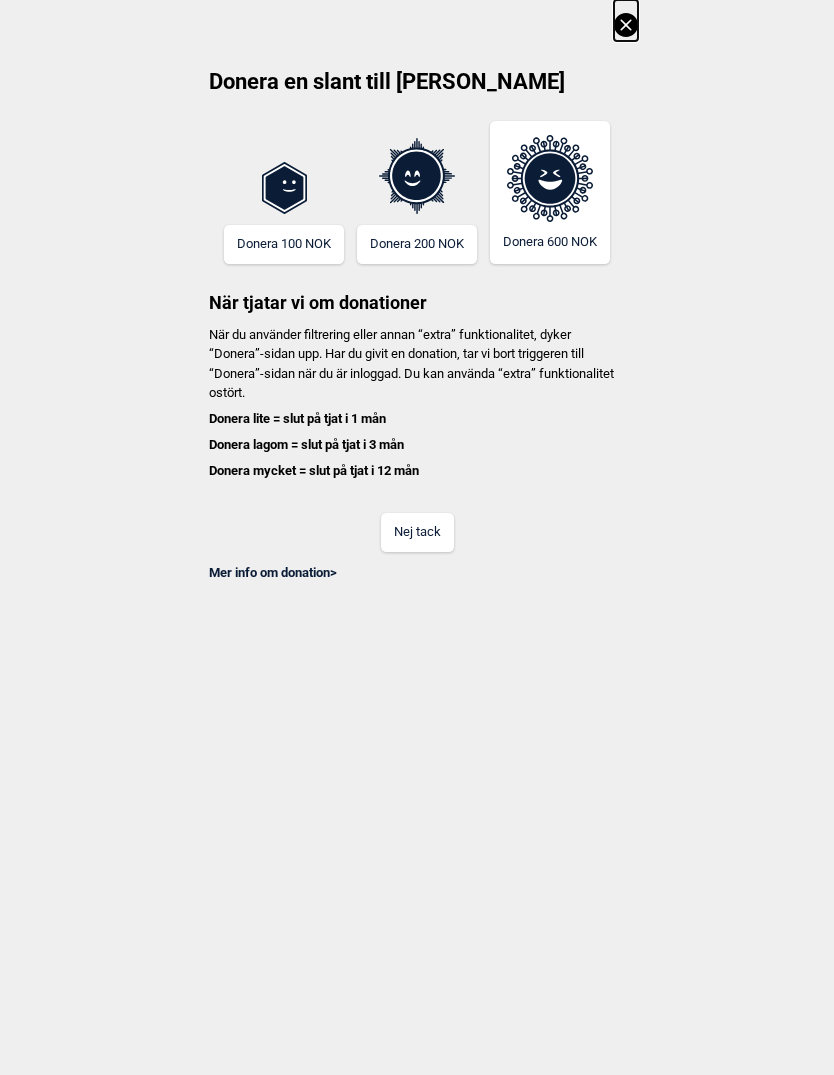 click on "Nej tack" at bounding box center (417, 532) 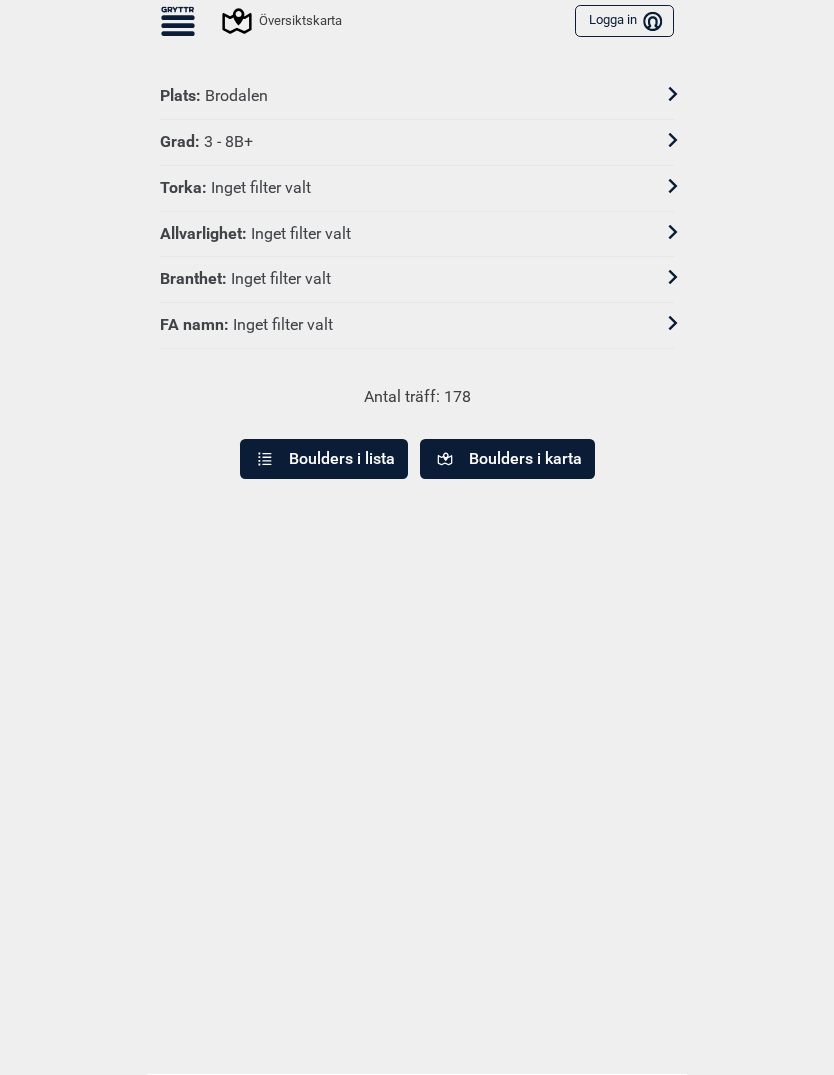 click 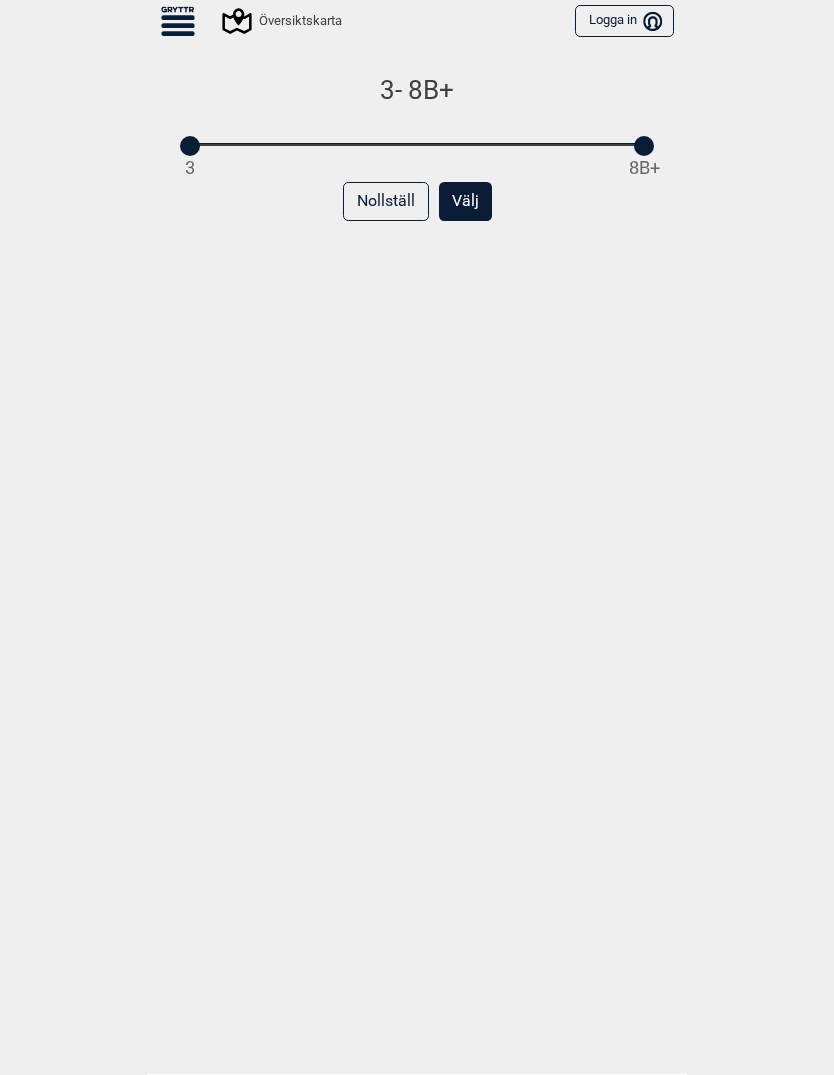 scroll, scrollTop: 0, scrollLeft: 0, axis: both 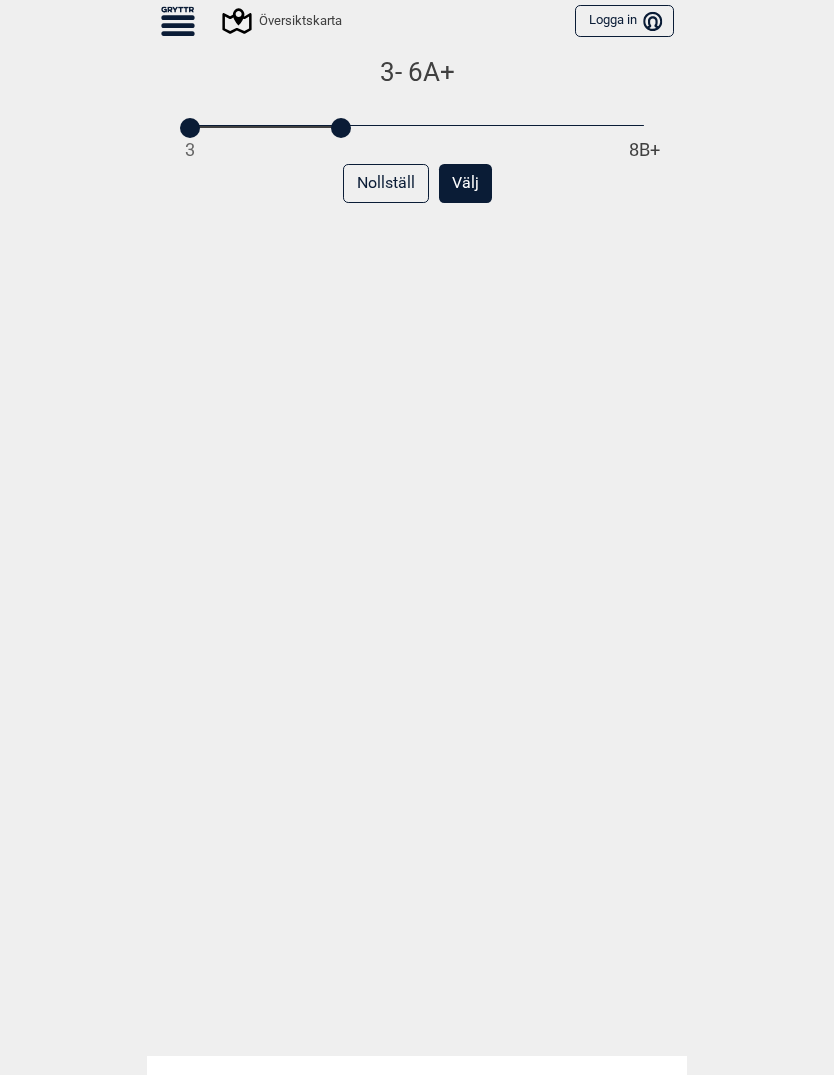 click on "Välj" at bounding box center [465, 183] 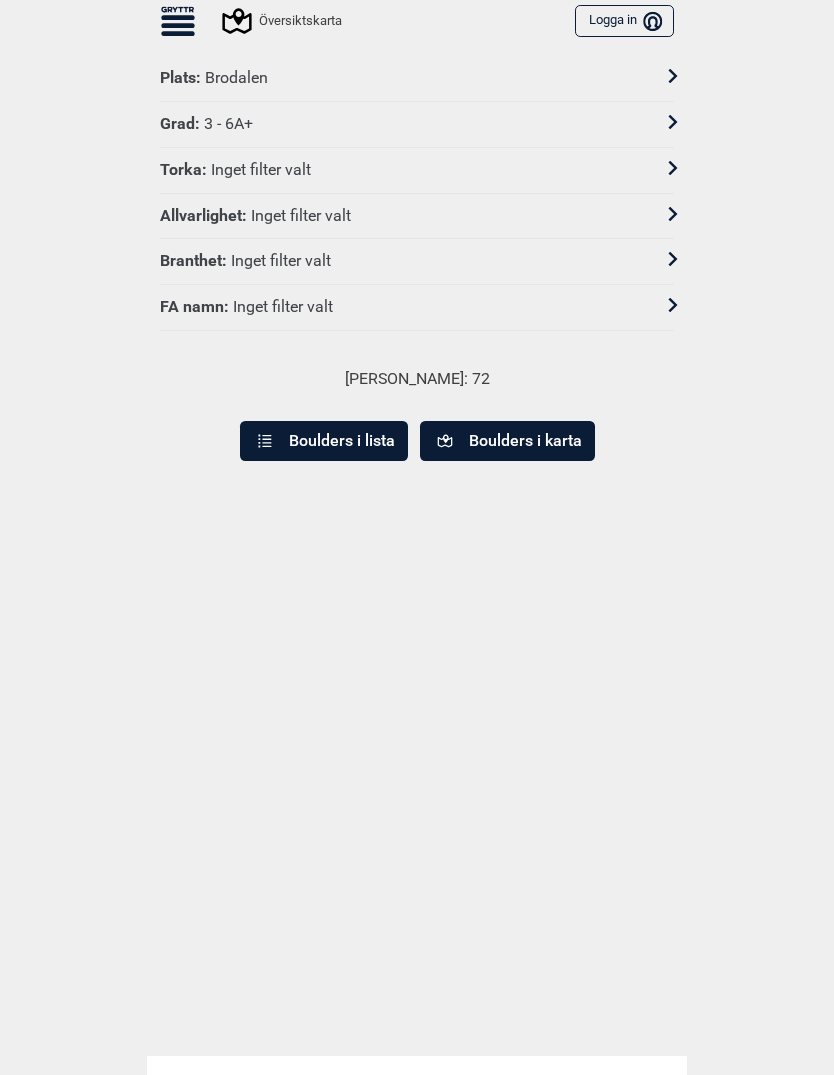 click on "Boulders i karta" at bounding box center (507, 441) 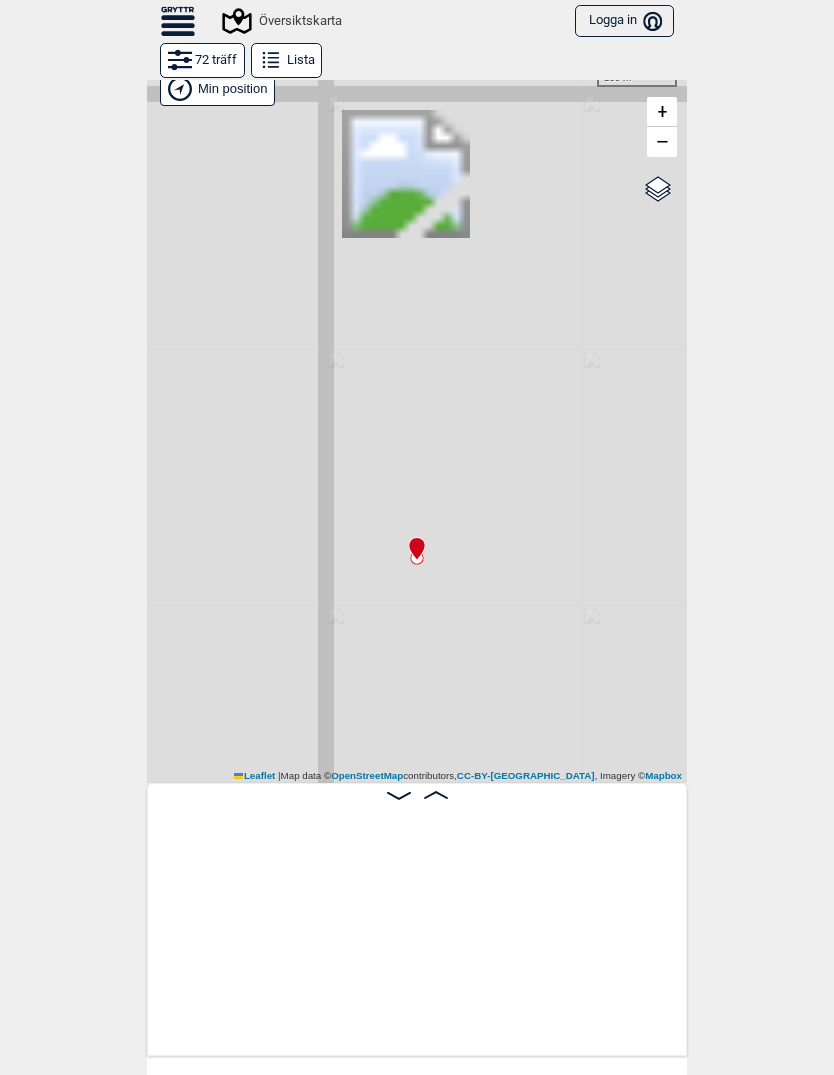 scroll, scrollTop: 0, scrollLeft: 157, axis: horizontal 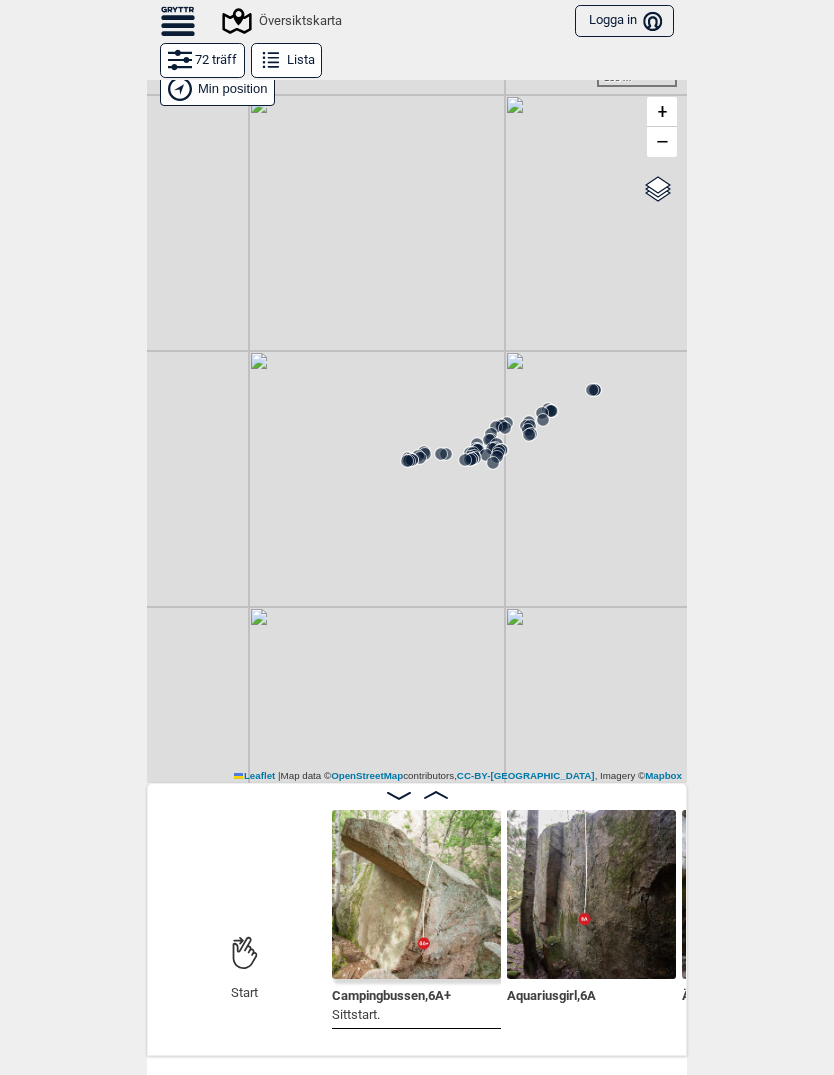 click 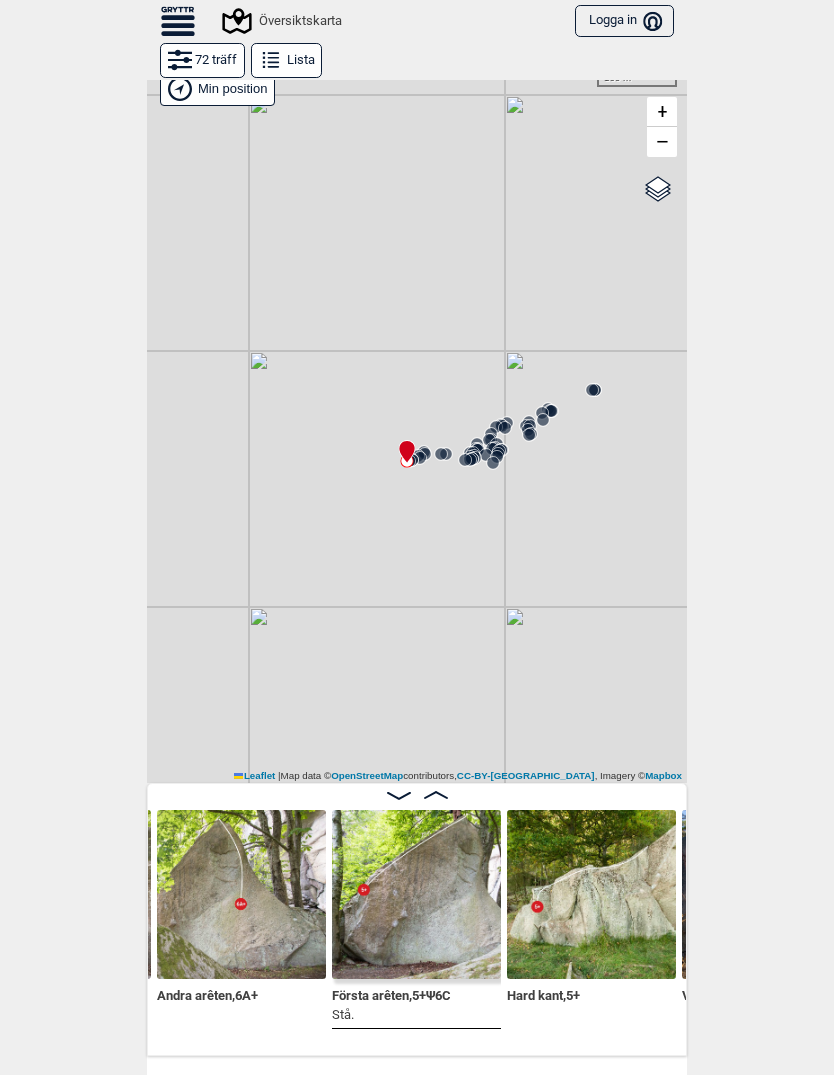 click at bounding box center [241, 894] 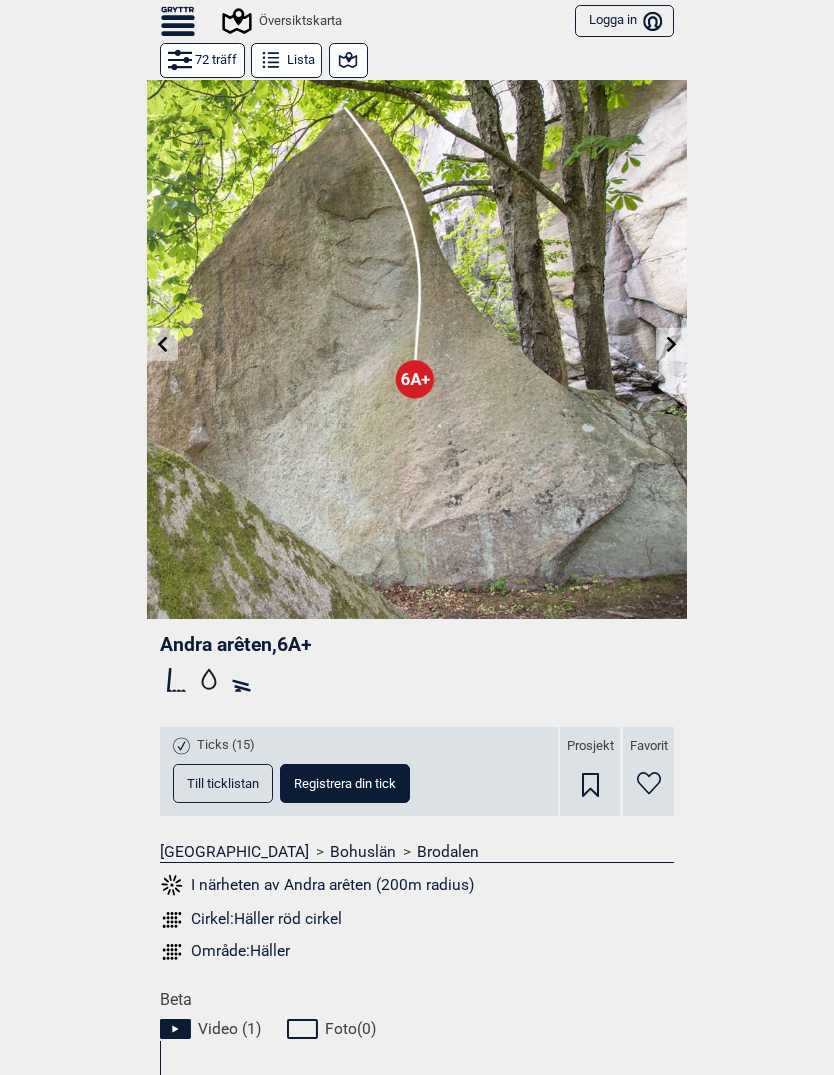 click at bounding box center [671, 344] 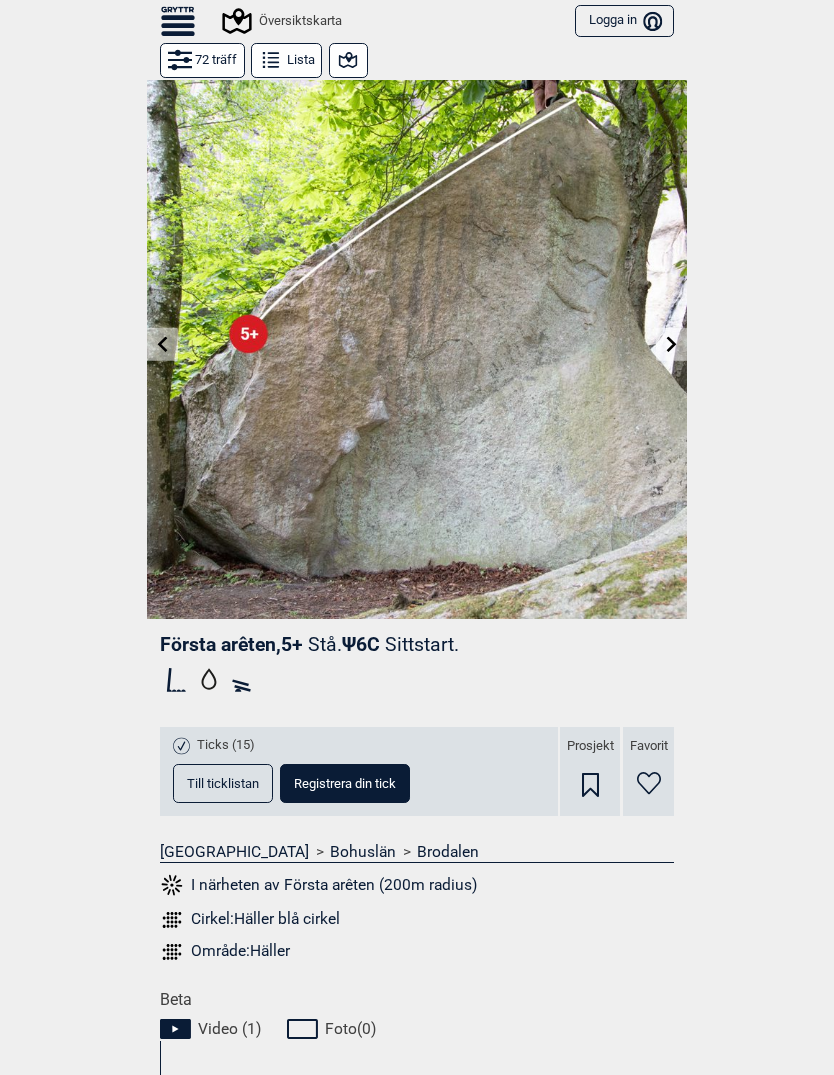 click at bounding box center (671, 344) 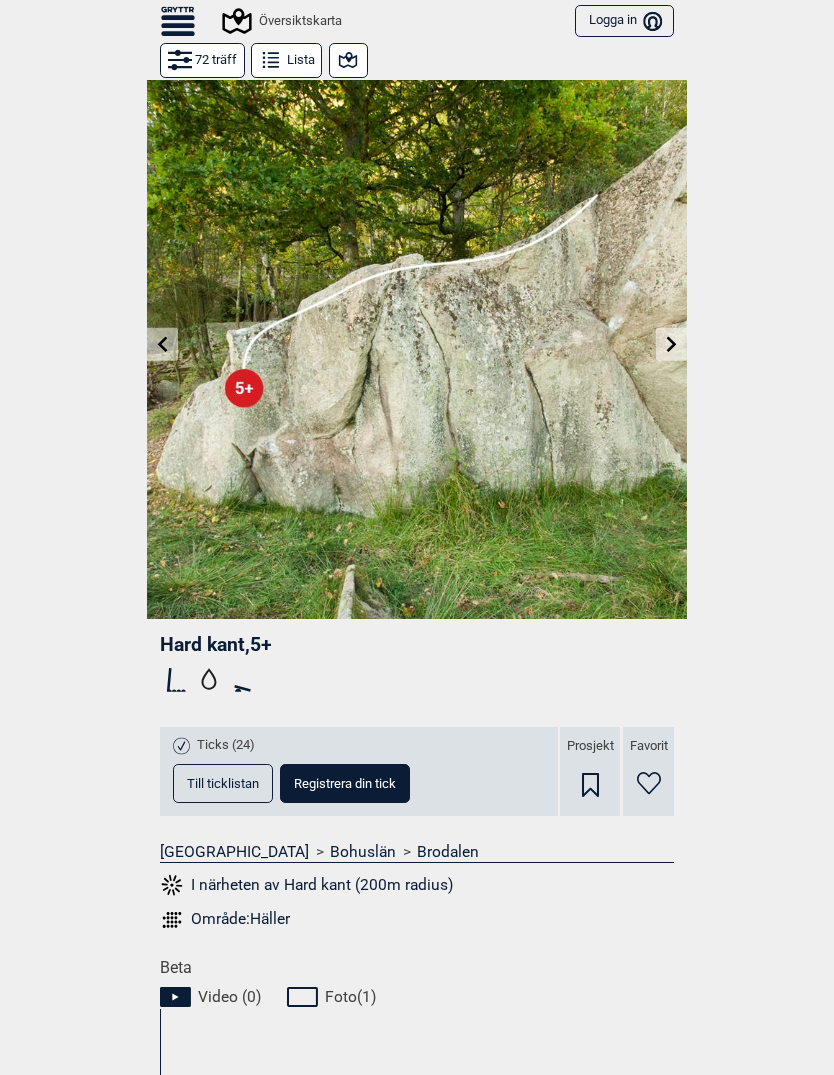 click at bounding box center (671, 344) 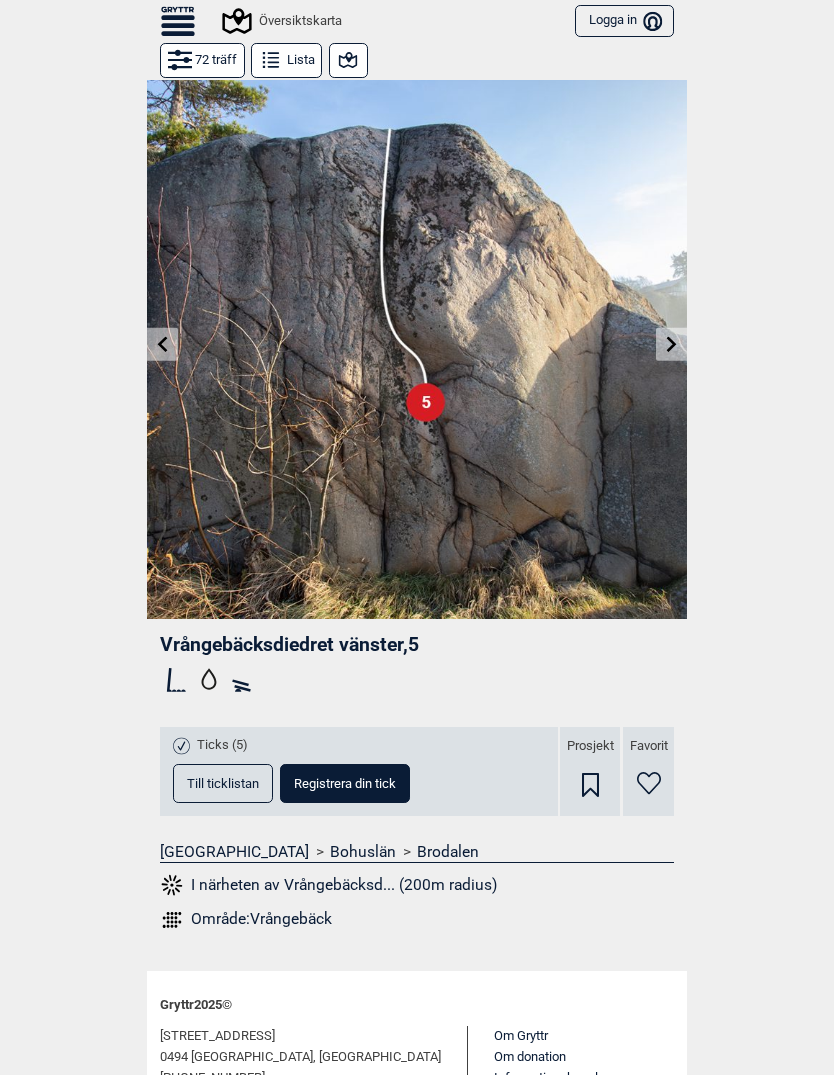 click 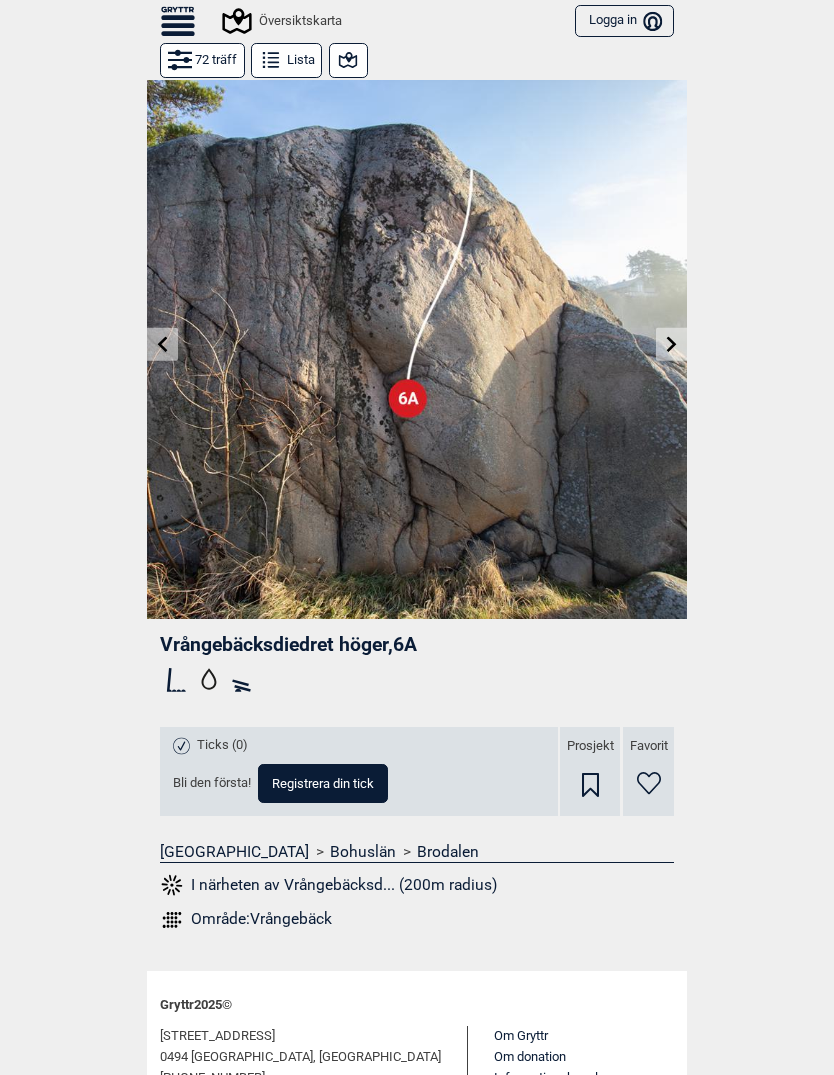 click 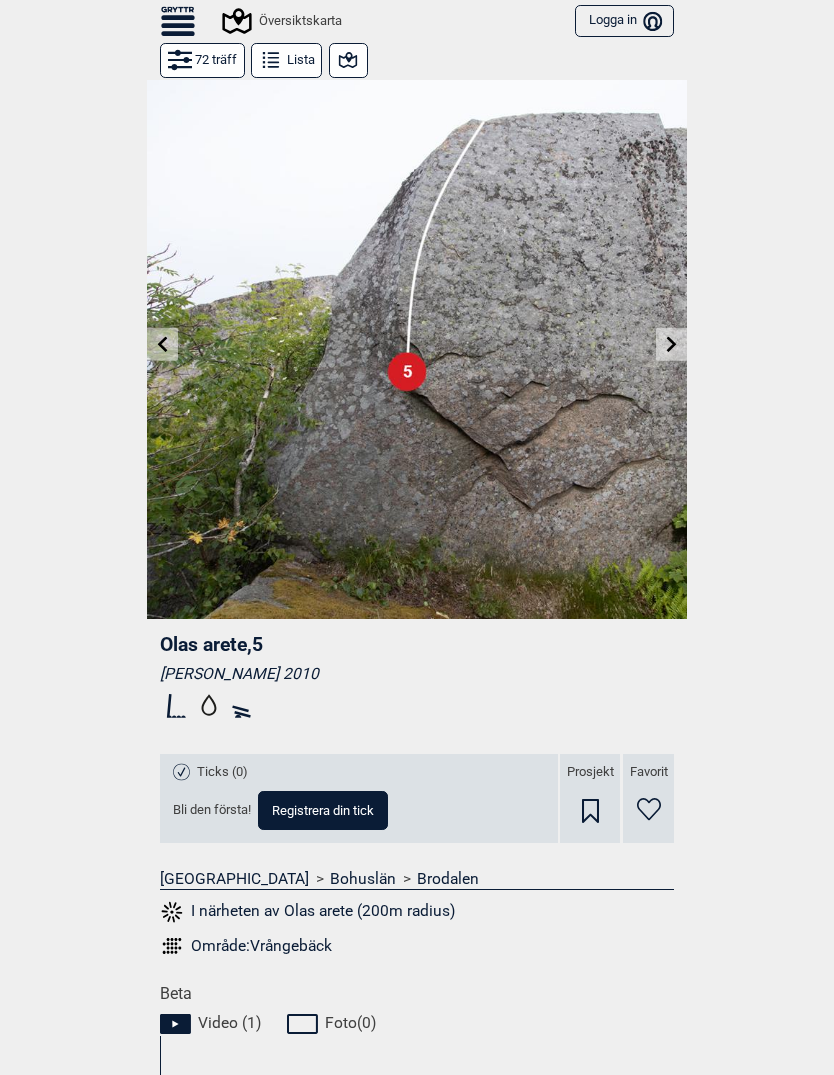 click 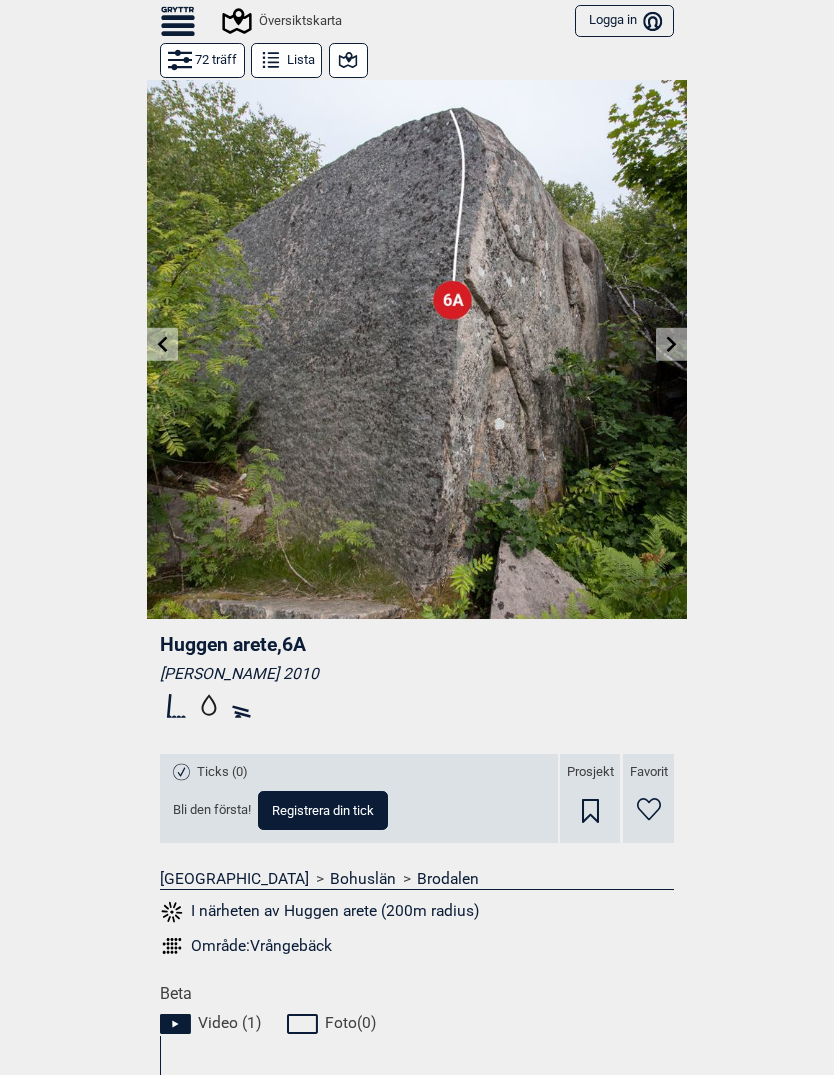 click 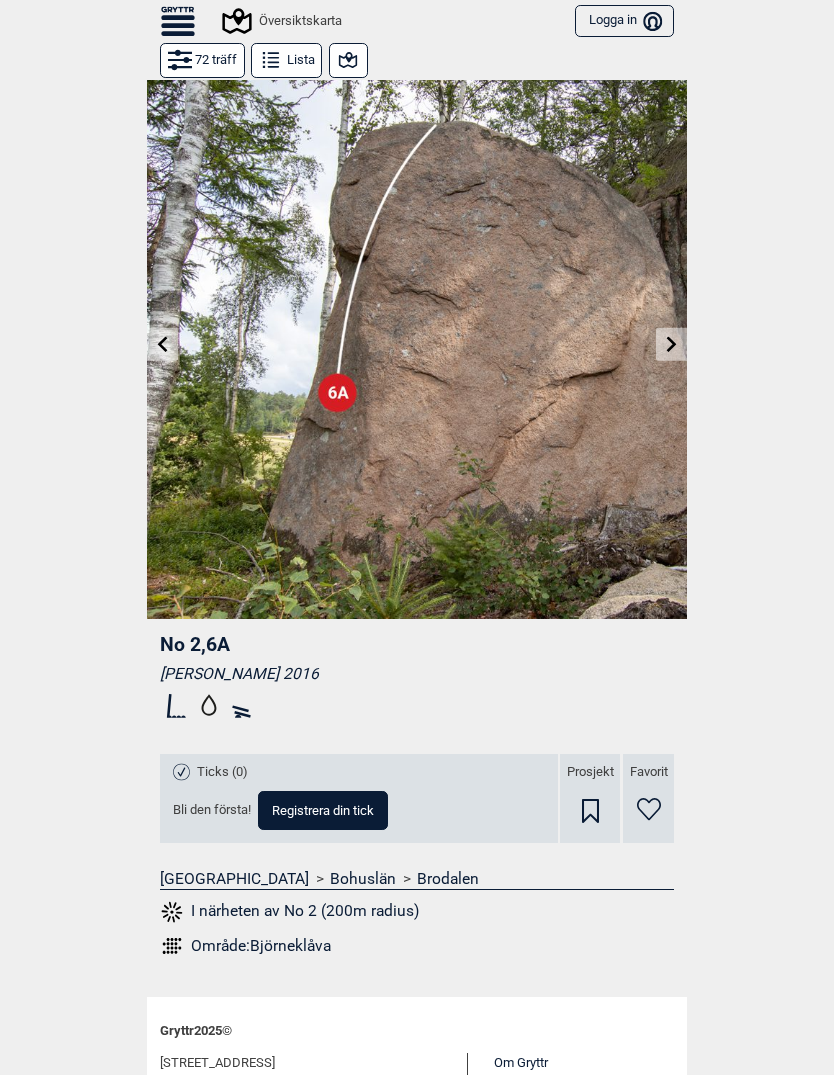 click at bounding box center [671, 344] 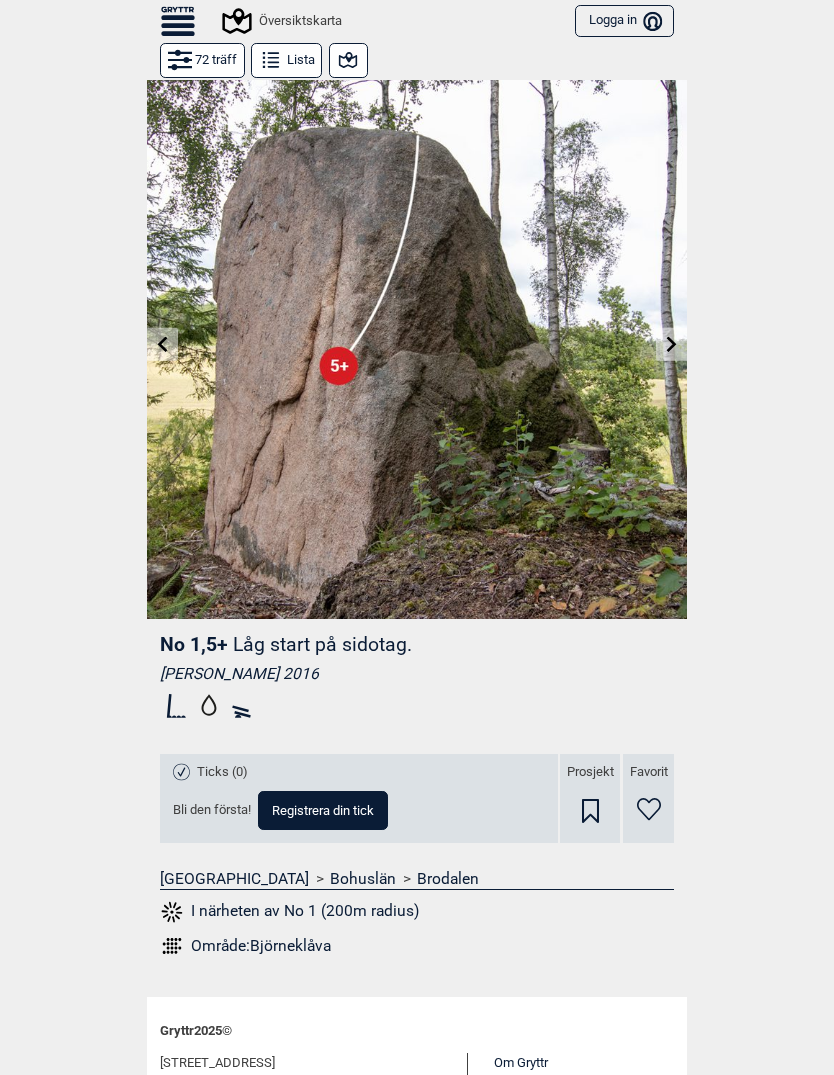 click at bounding box center [671, 344] 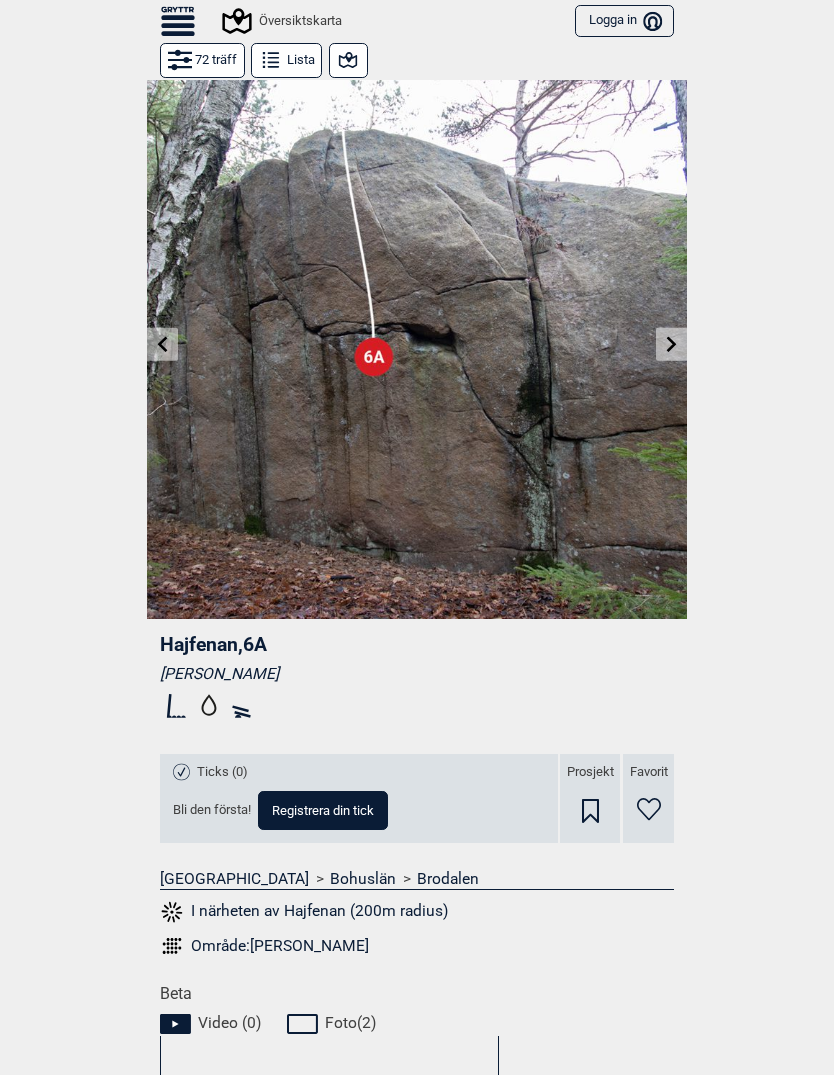 click at bounding box center (671, 344) 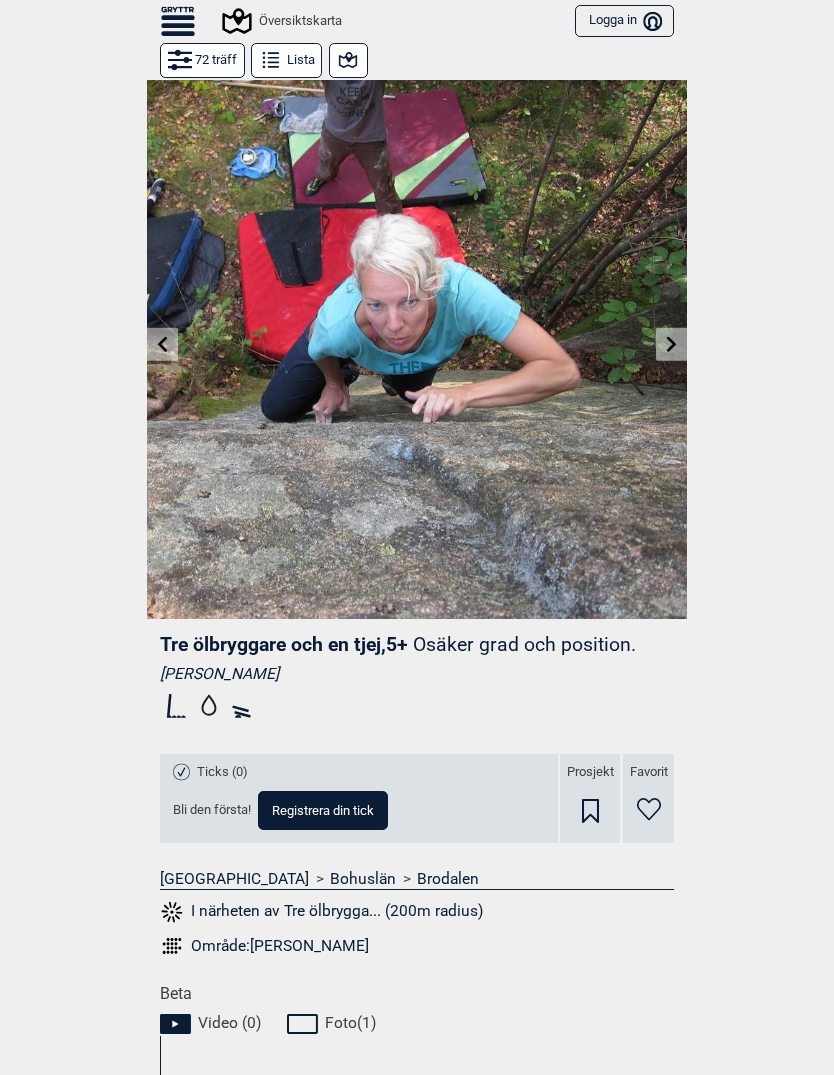 click at bounding box center (671, 344) 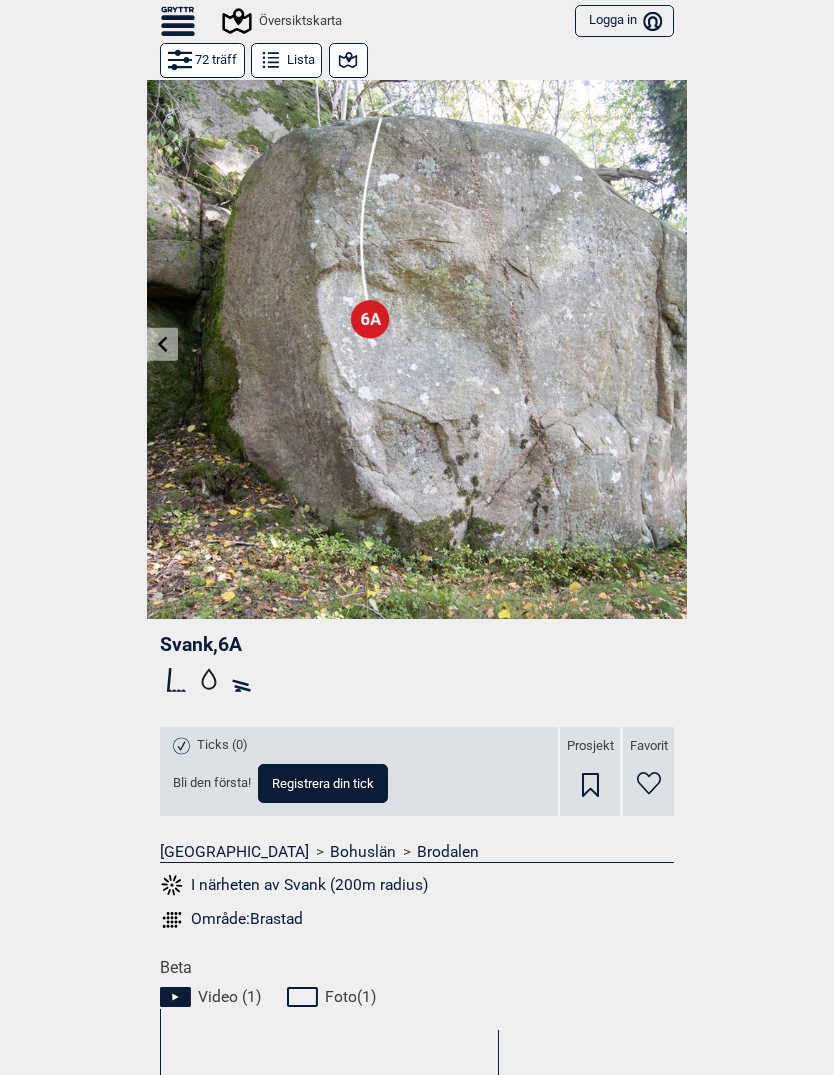click at bounding box center (162, 344) 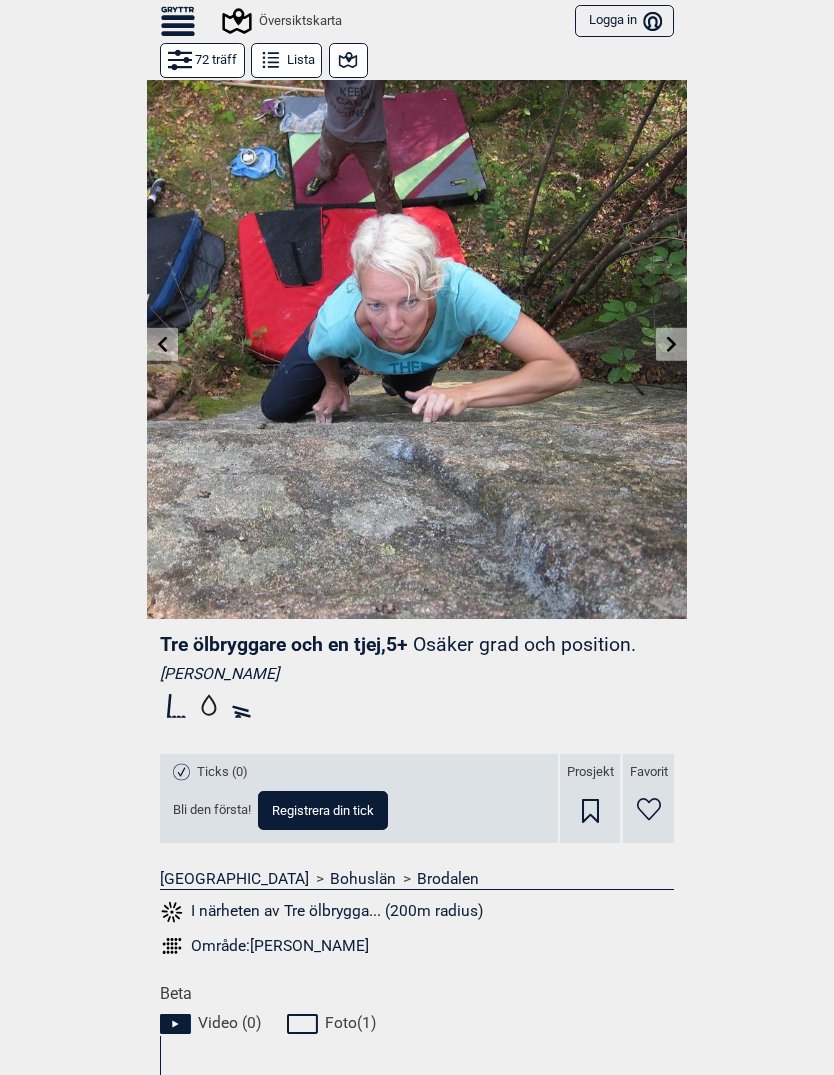 click 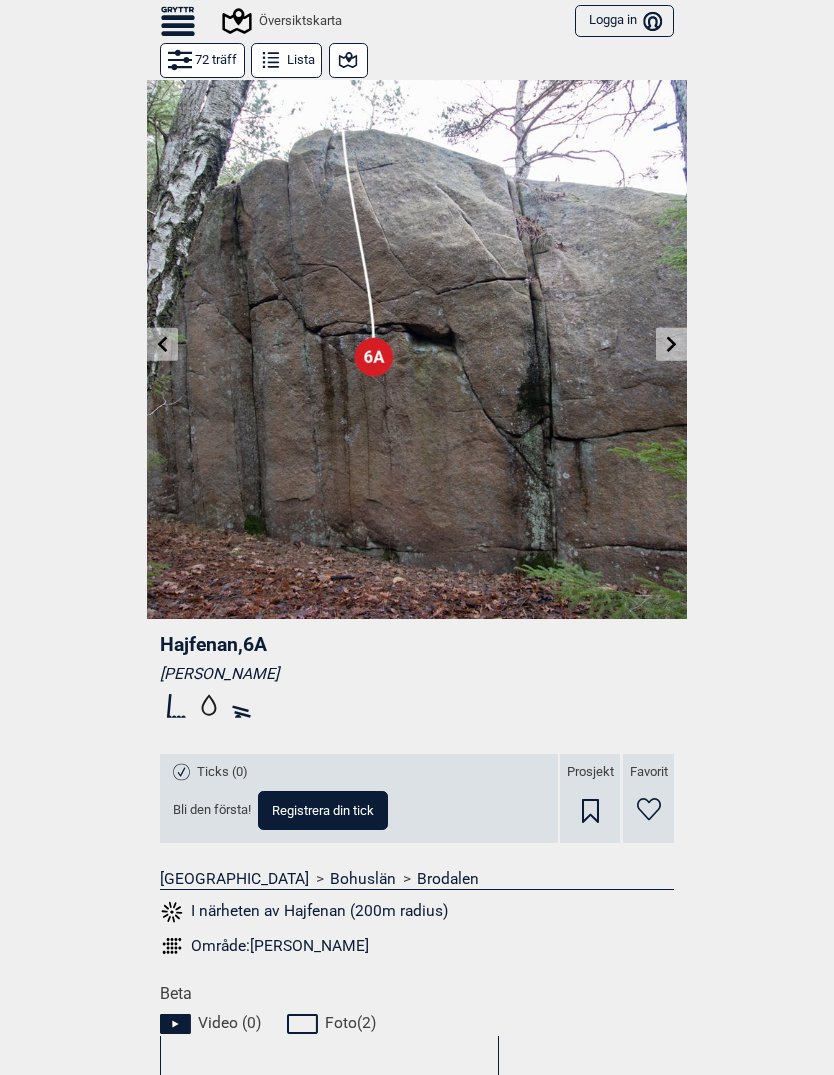 click 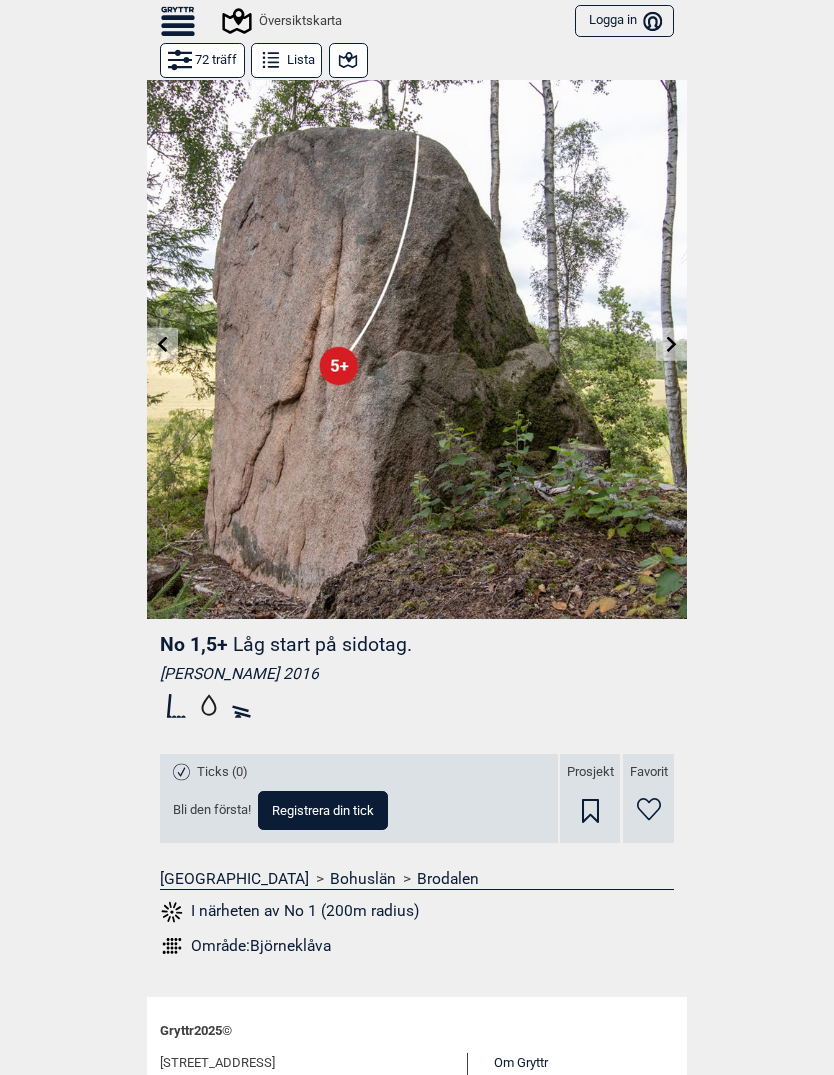 click at bounding box center [162, 344] 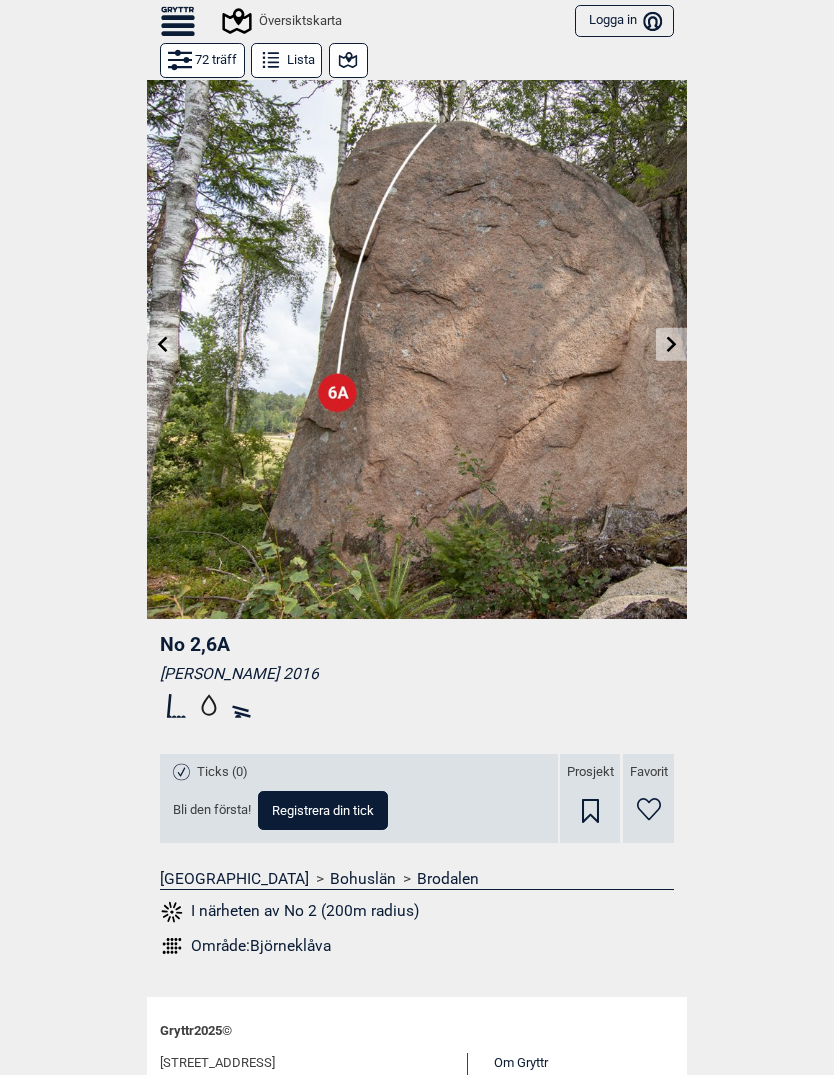 click 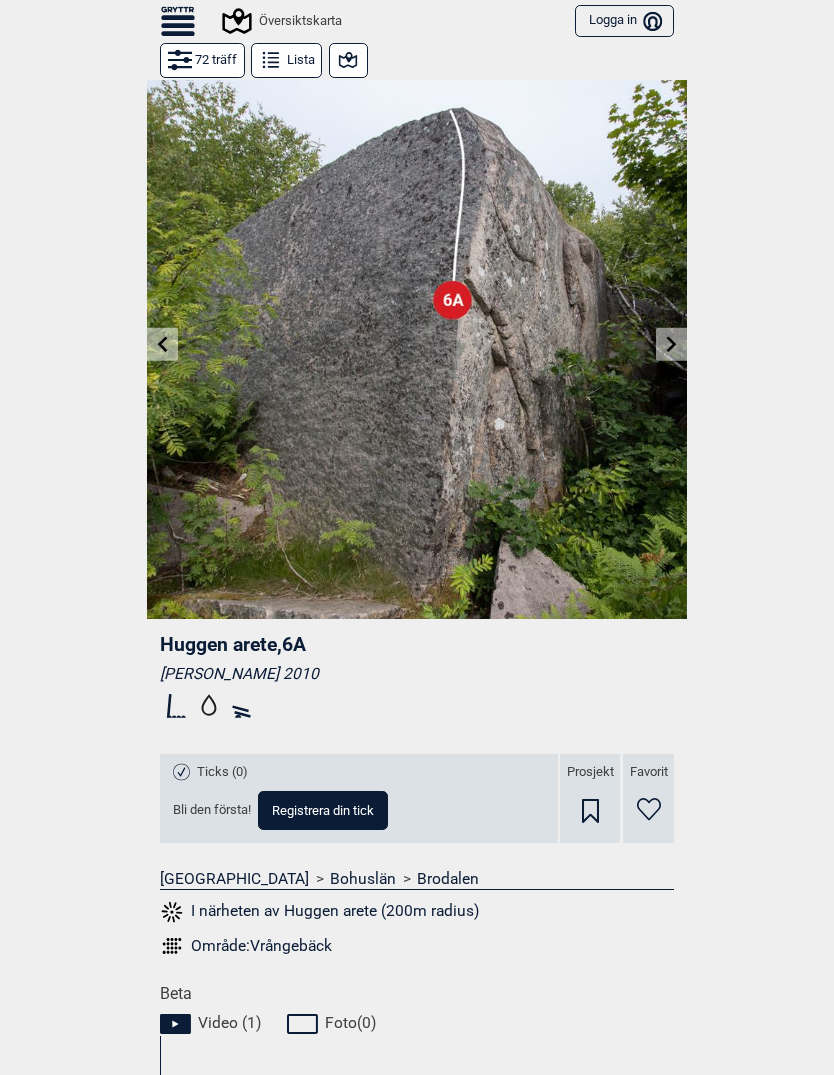 click 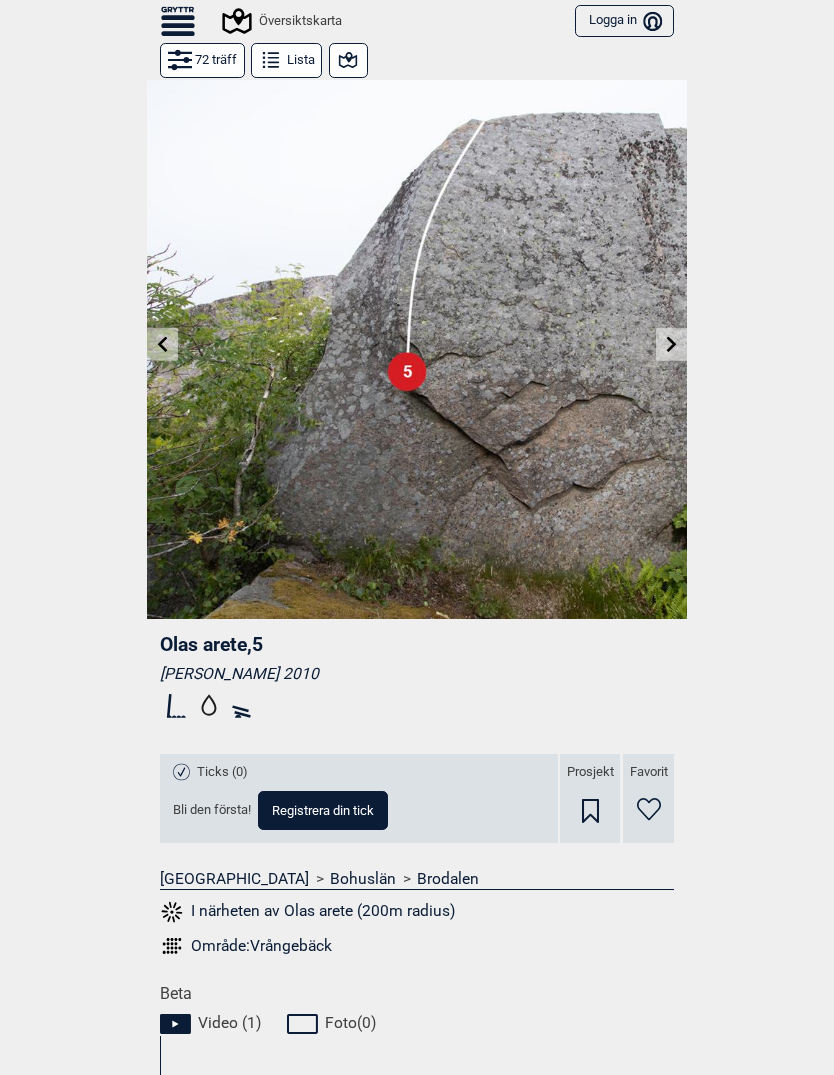 click 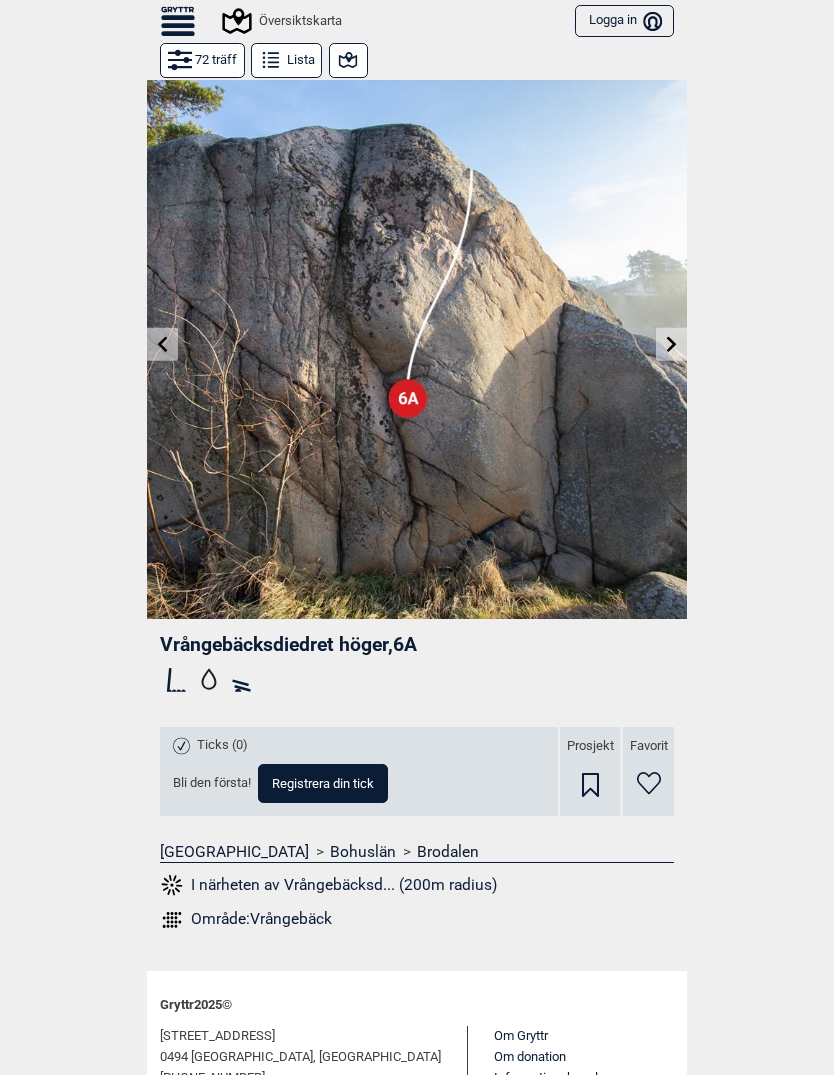 click 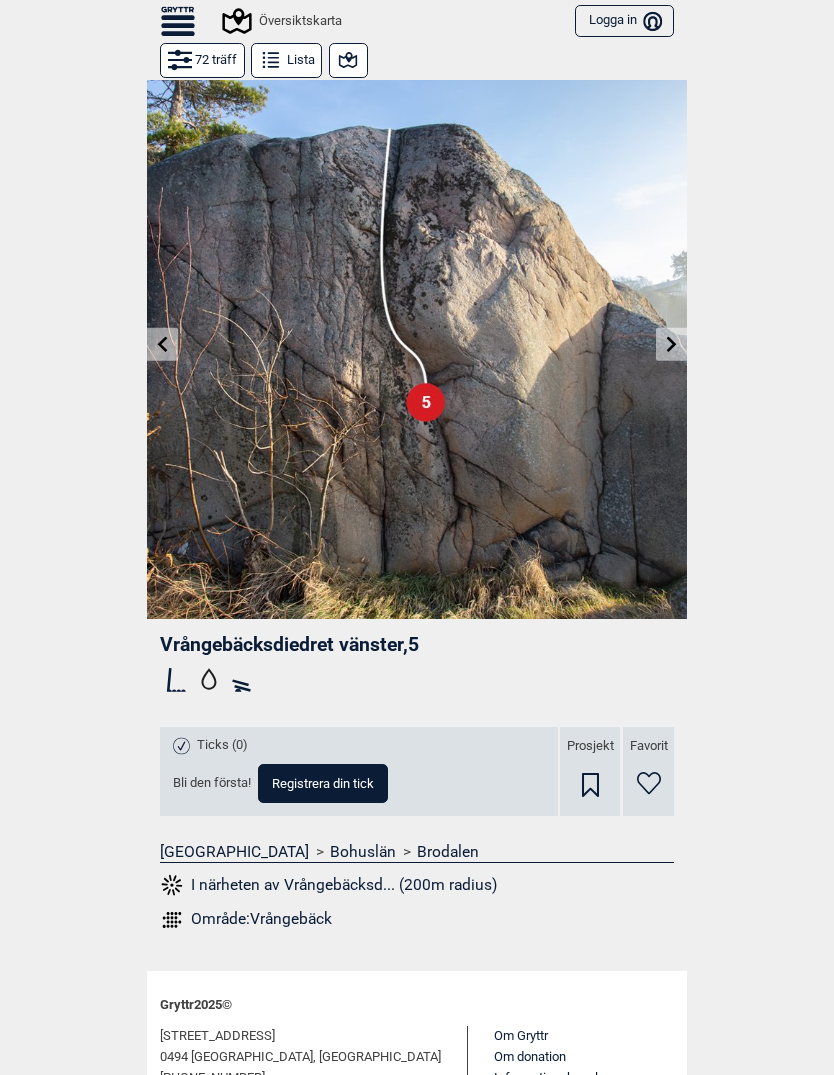 click 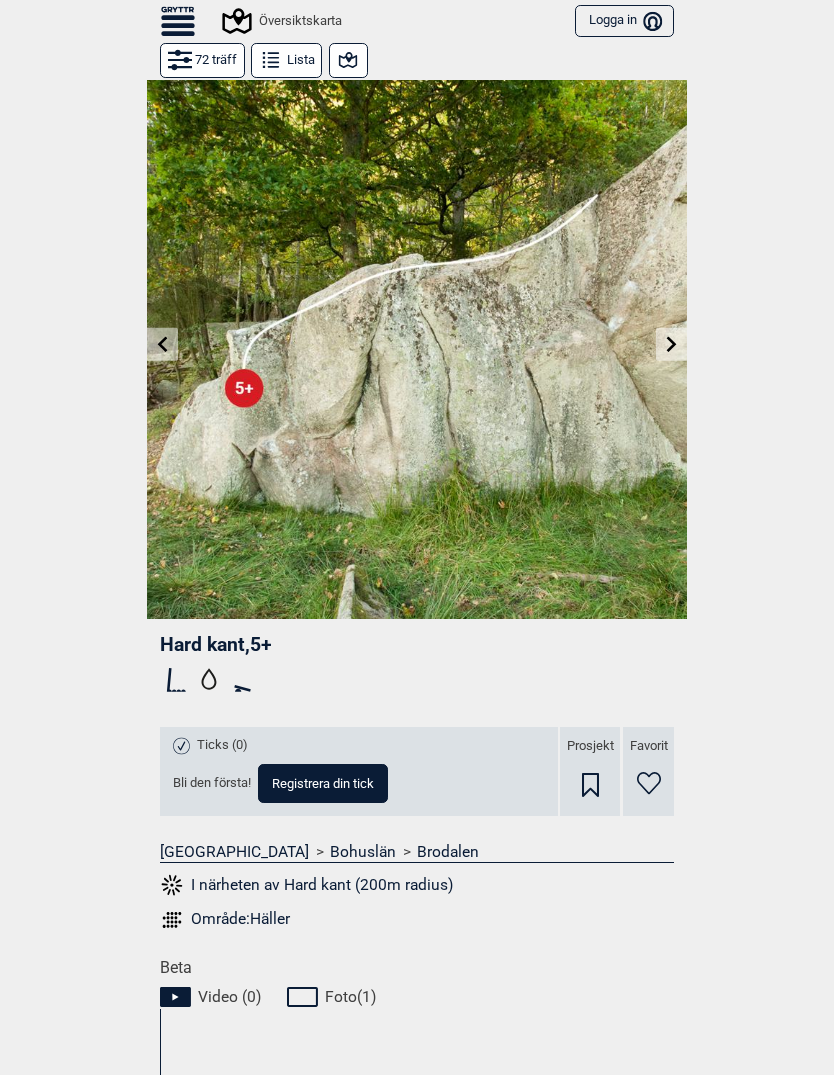 click 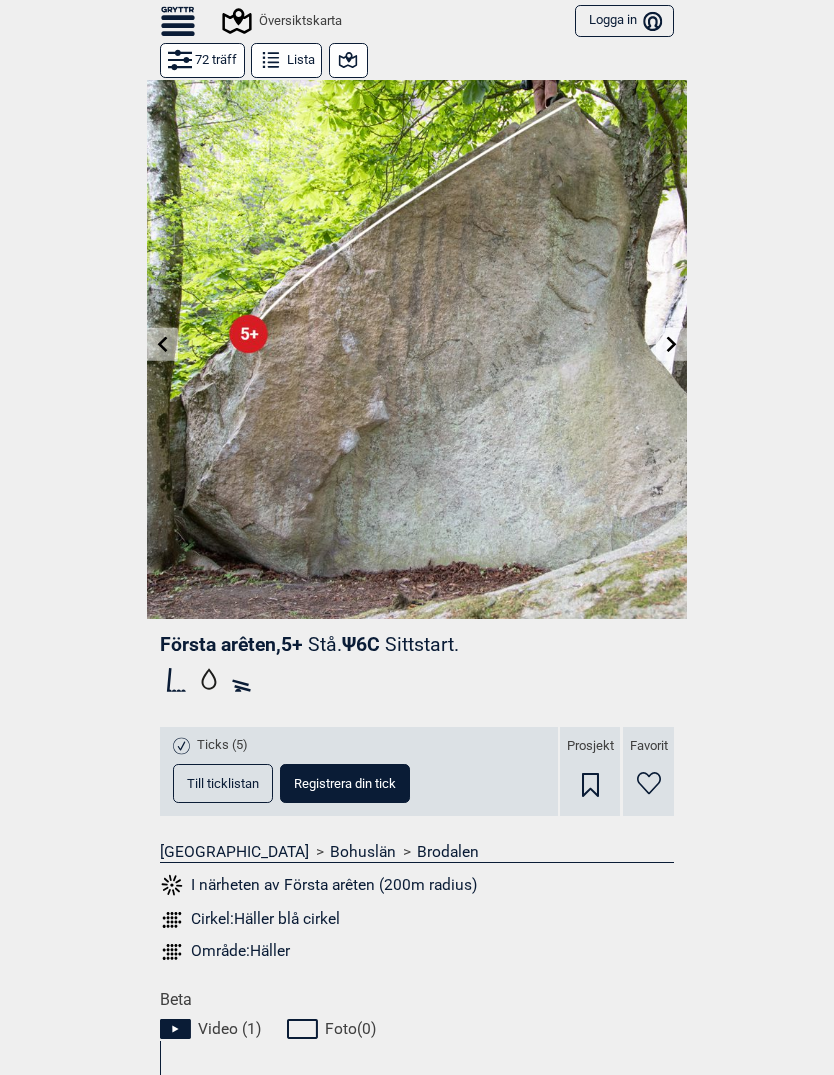 click 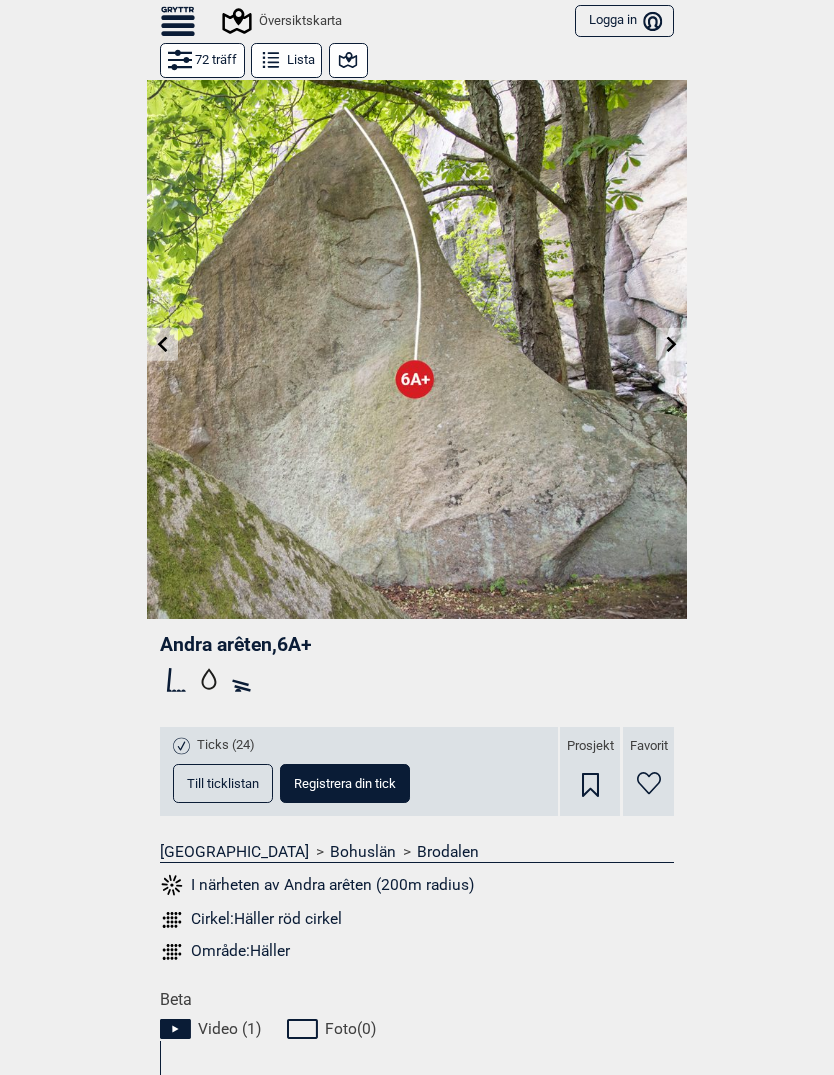 click 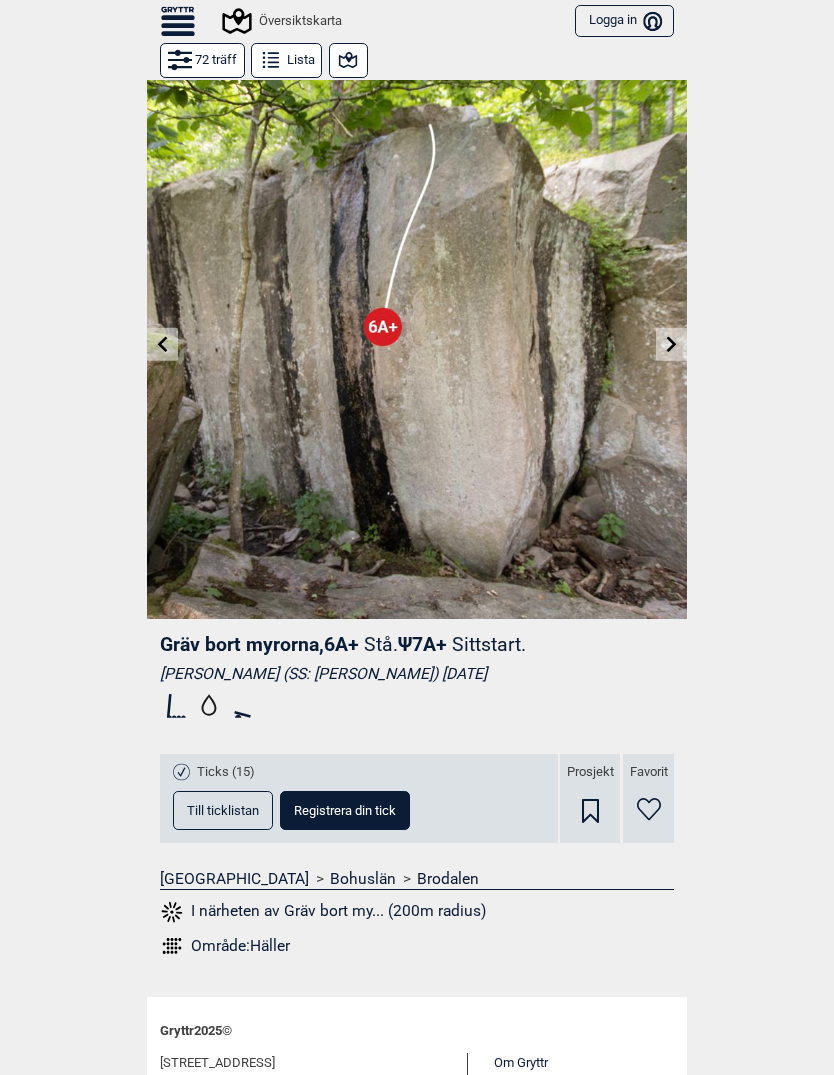 click 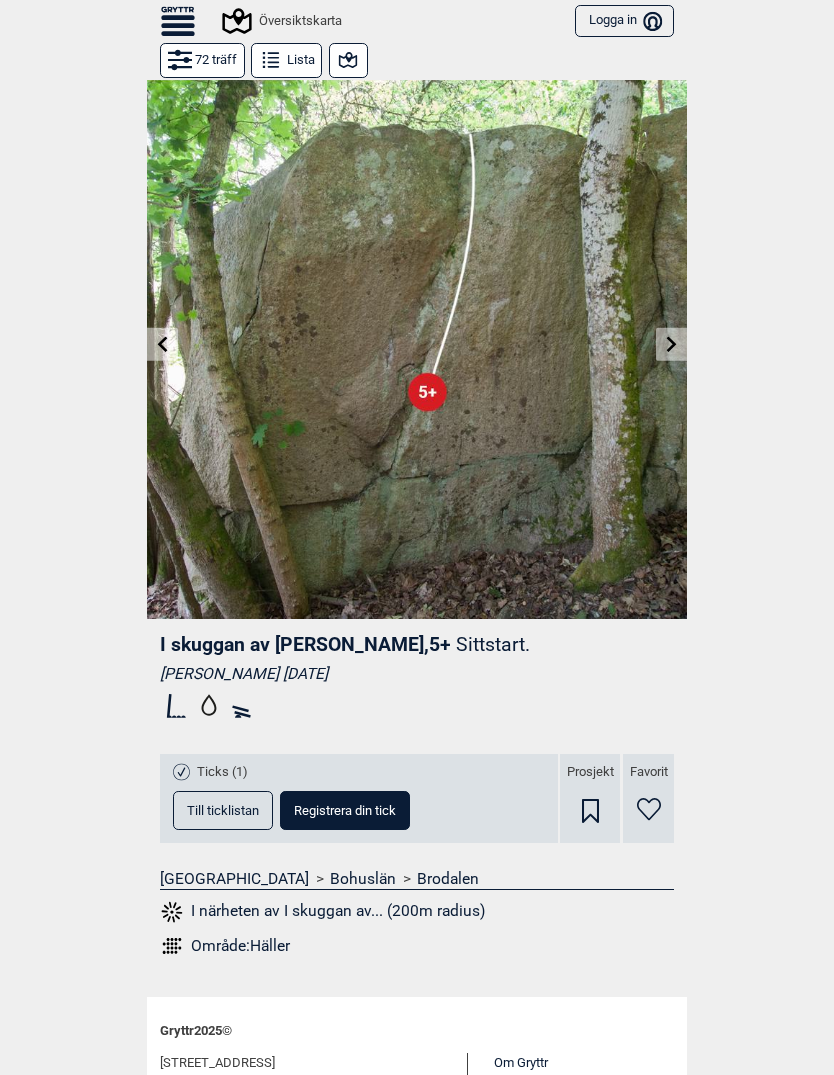 click 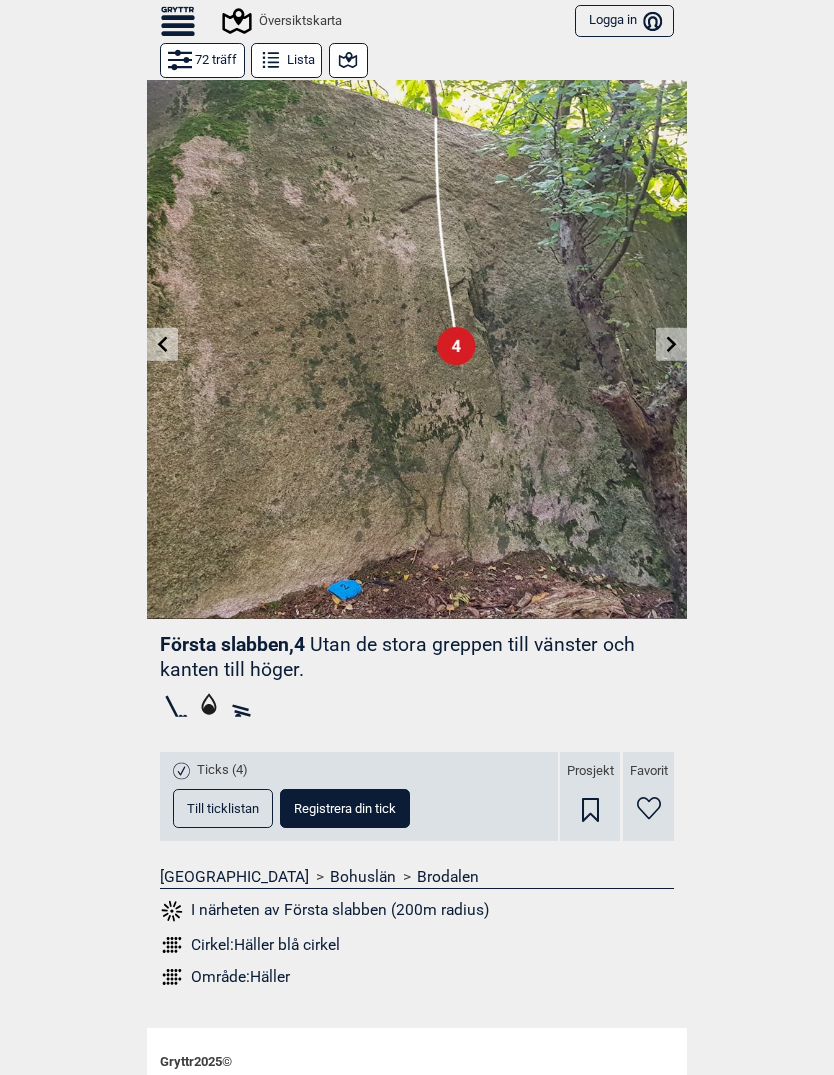 click 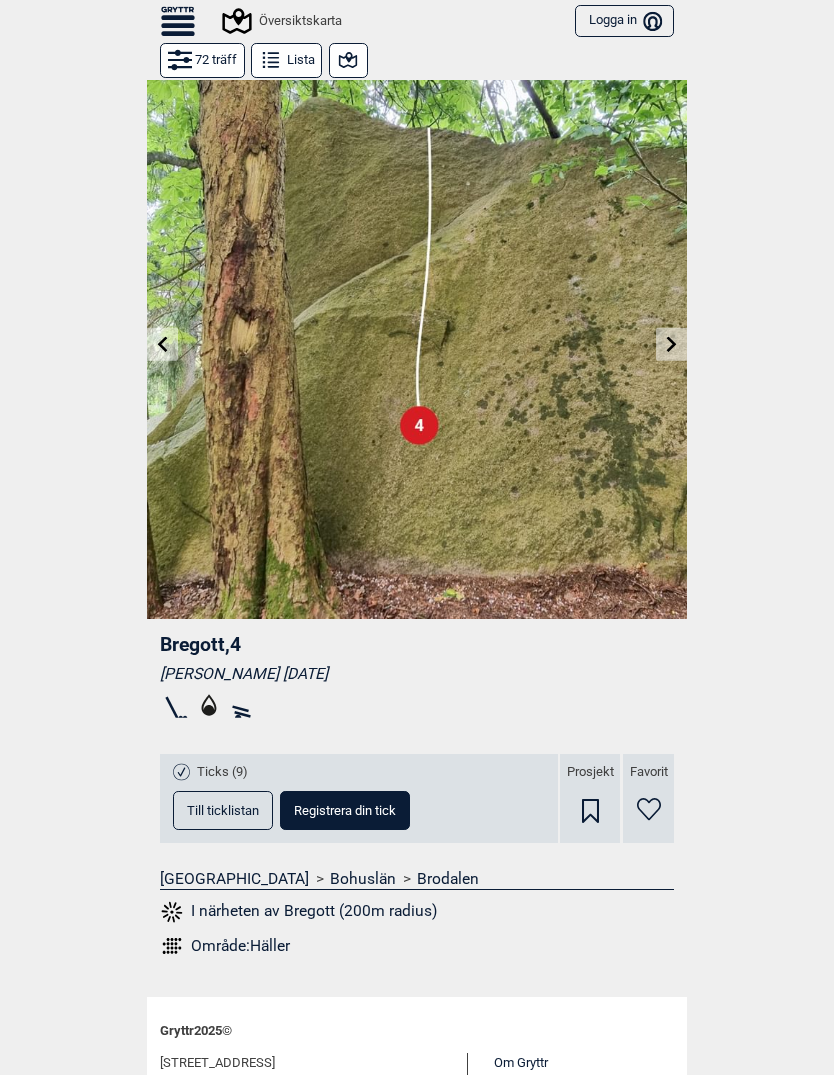 click 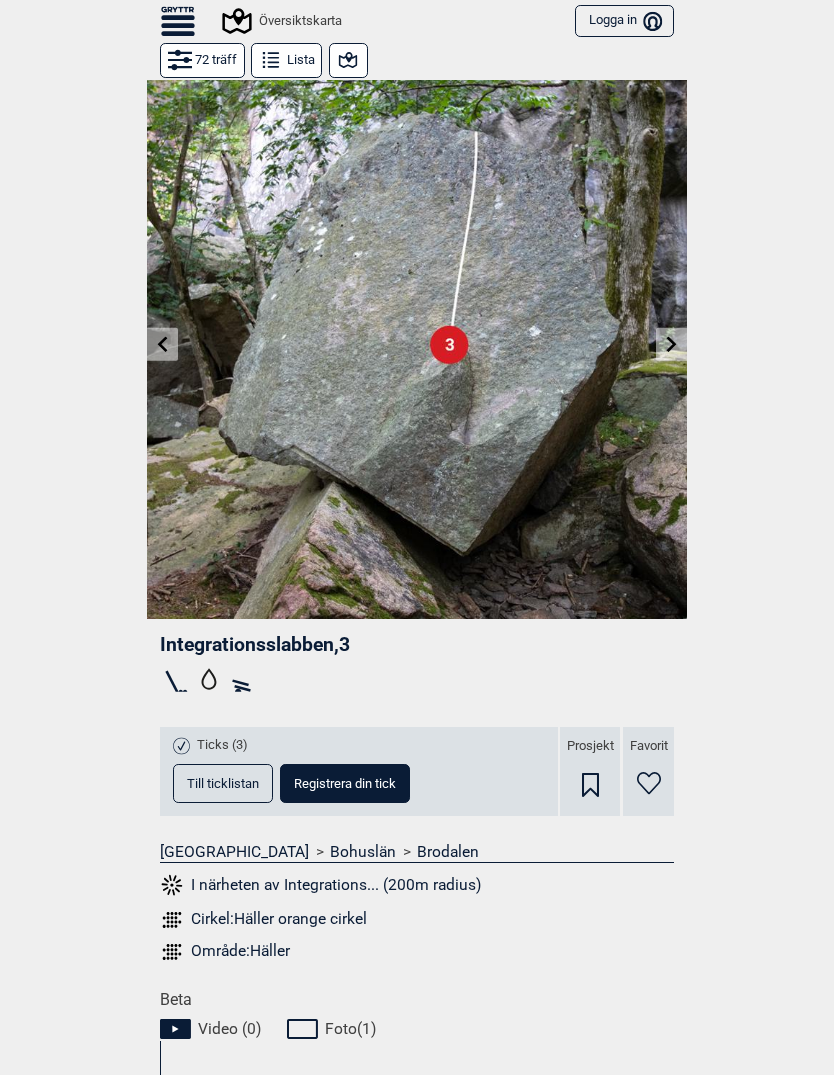 scroll, scrollTop: 0, scrollLeft: 0, axis: both 